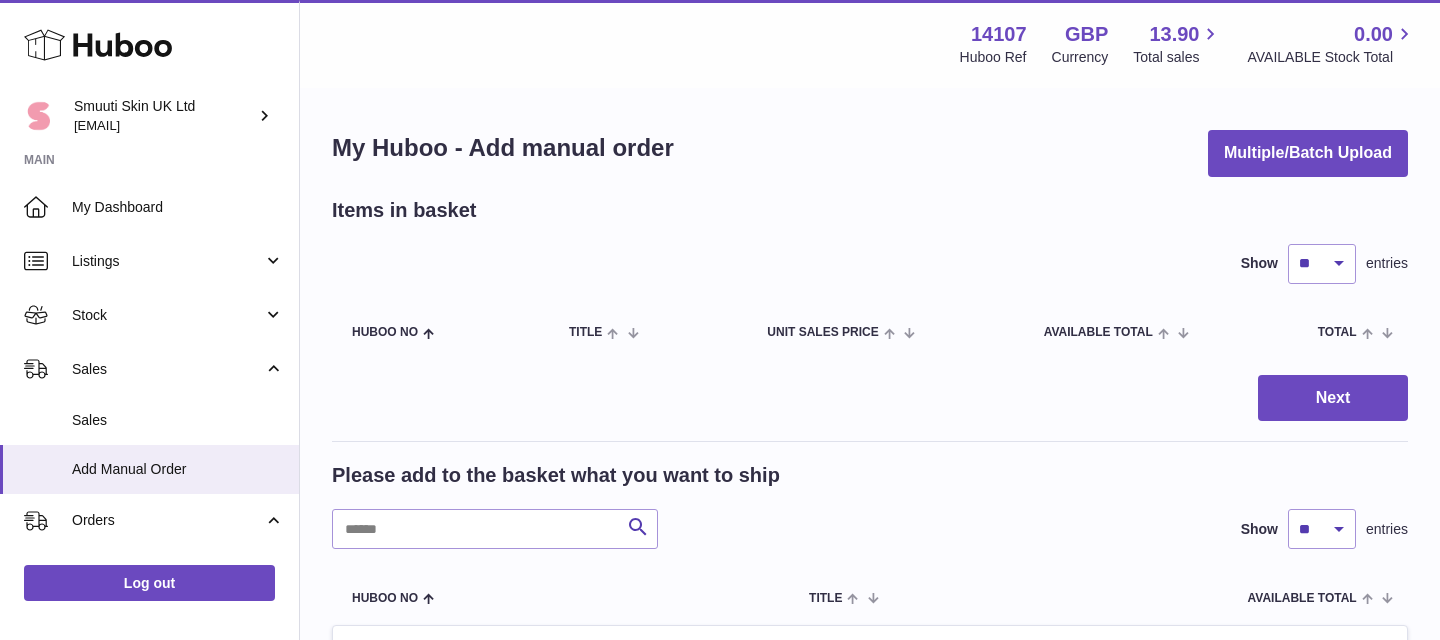 scroll, scrollTop: 0, scrollLeft: 0, axis: both 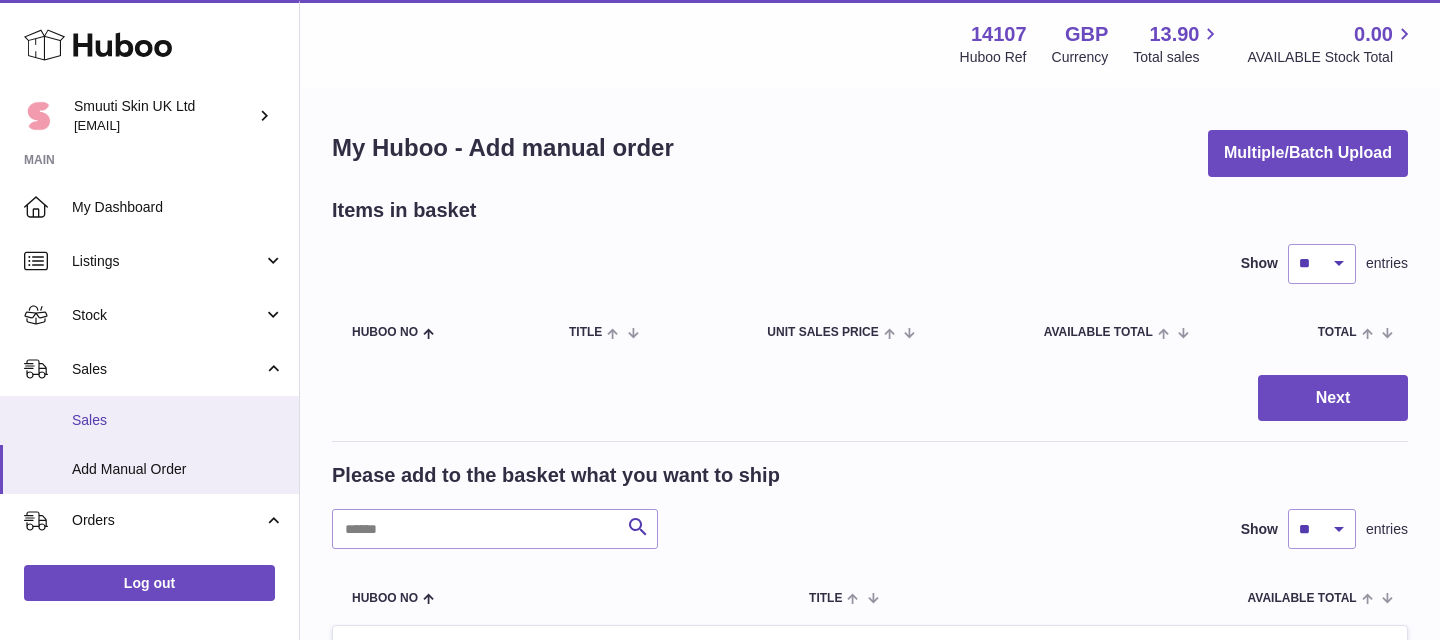 click on "Sales" at bounding box center [178, 420] 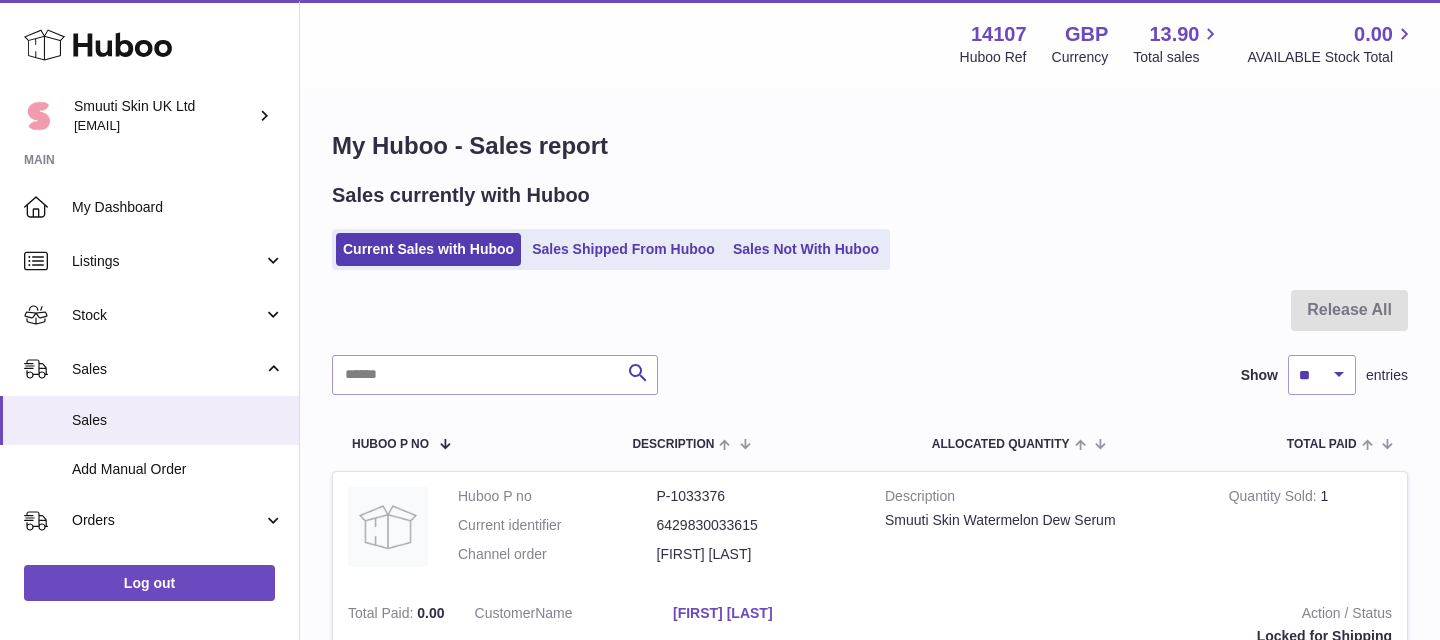 scroll, scrollTop: 0, scrollLeft: 0, axis: both 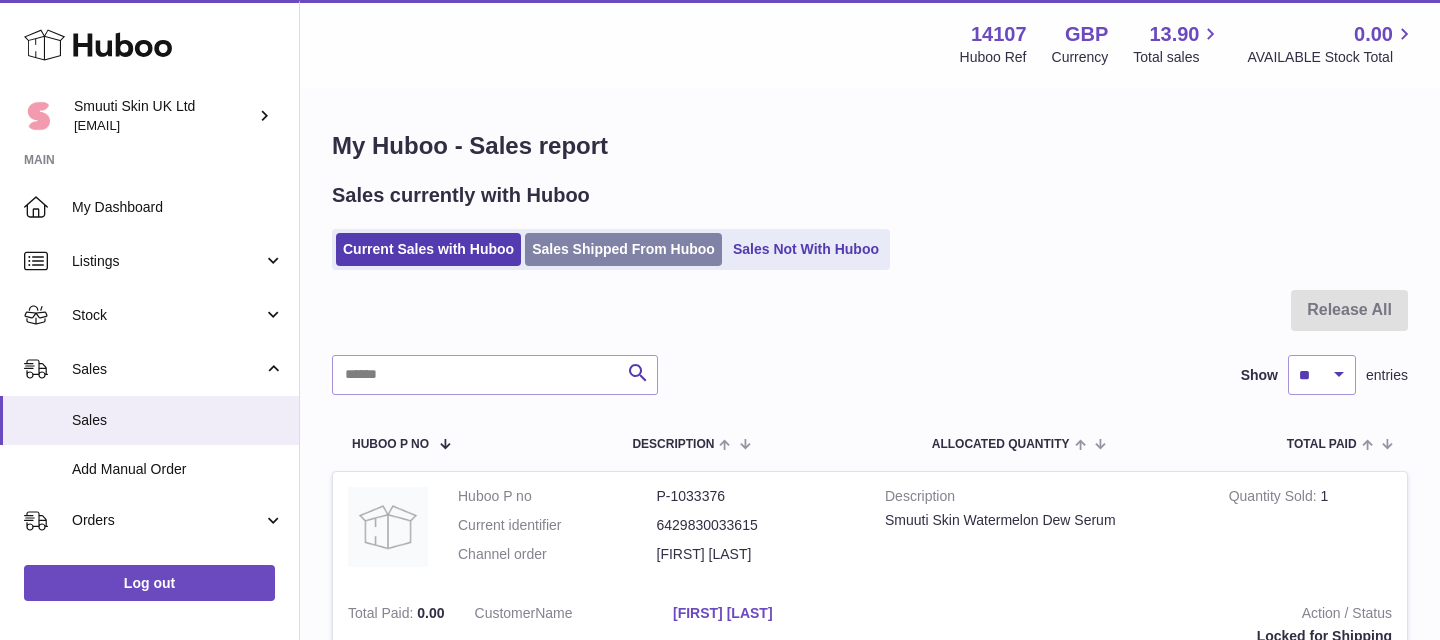 click on "Sales Shipped From Huboo" at bounding box center (623, 249) 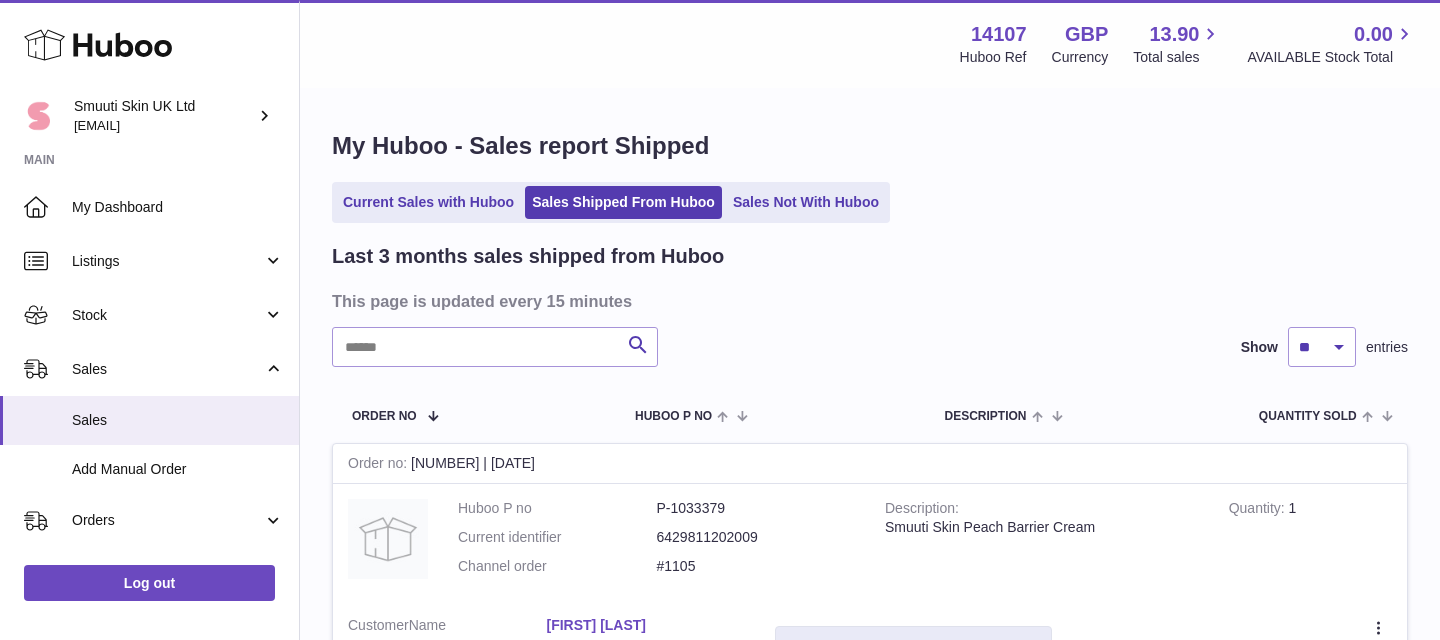 scroll, scrollTop: 0, scrollLeft: 0, axis: both 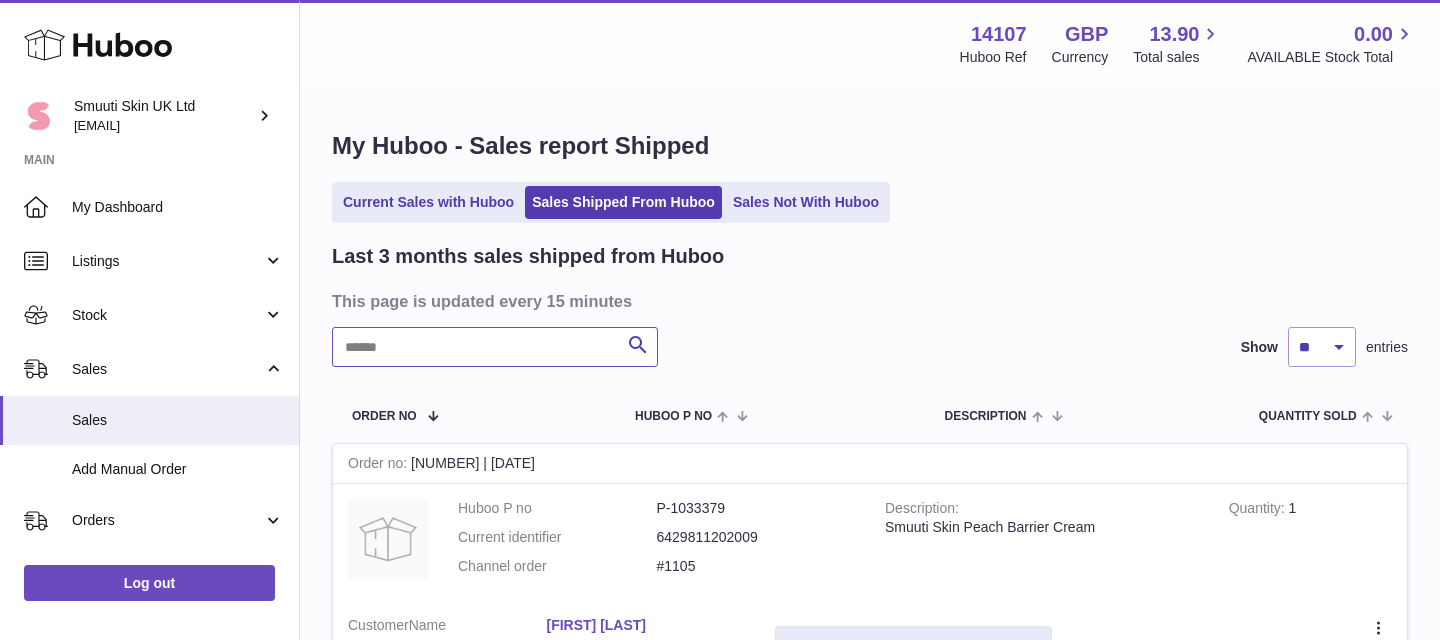 click at bounding box center [495, 347] 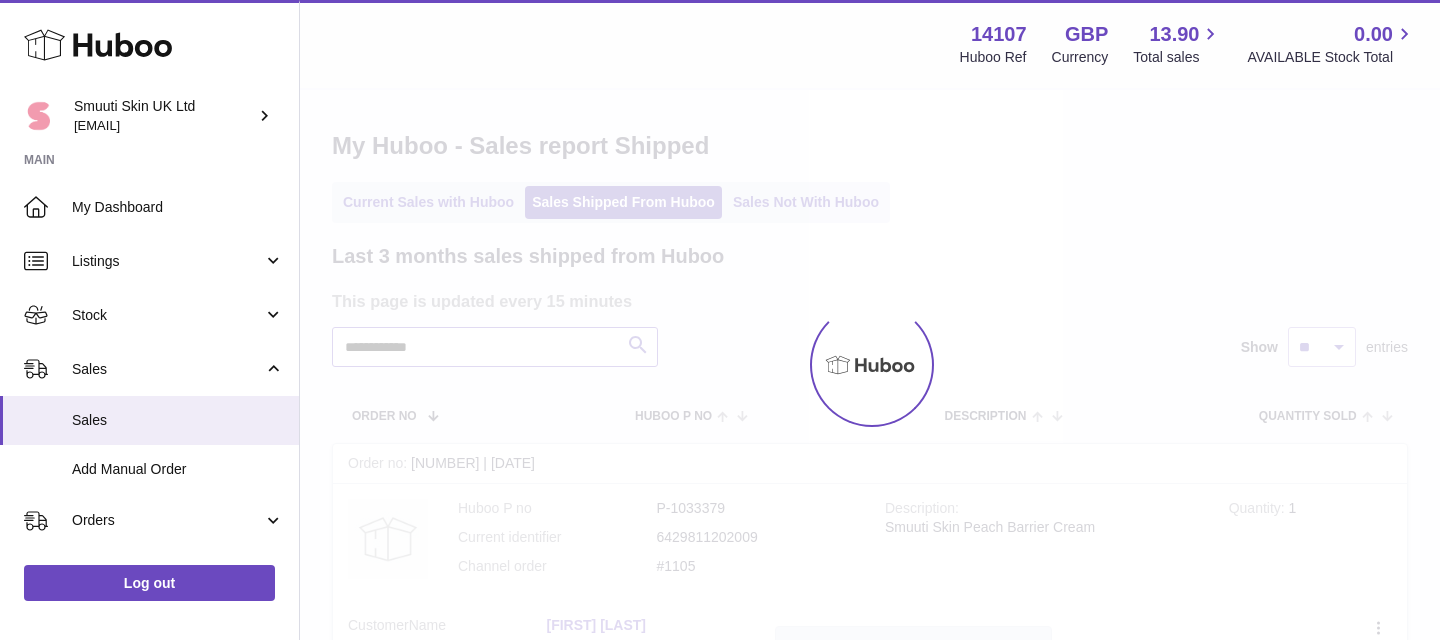 type on "**********" 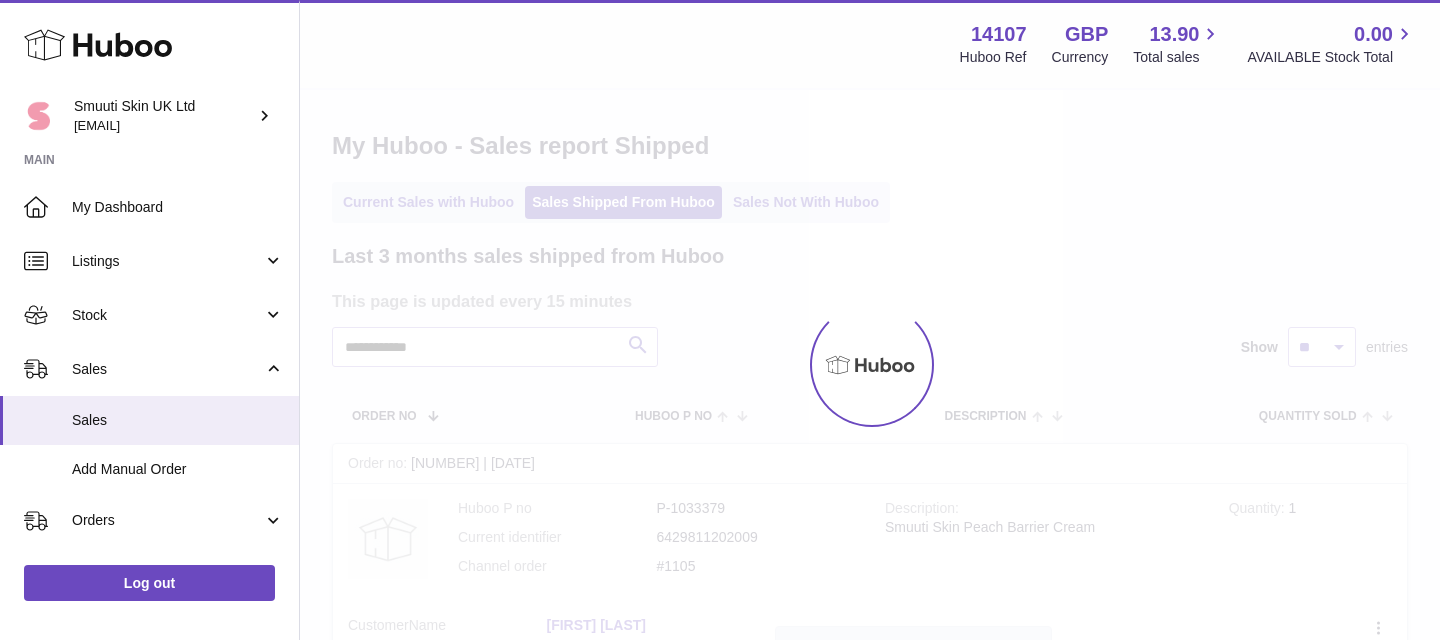 click at bounding box center [870, 365] 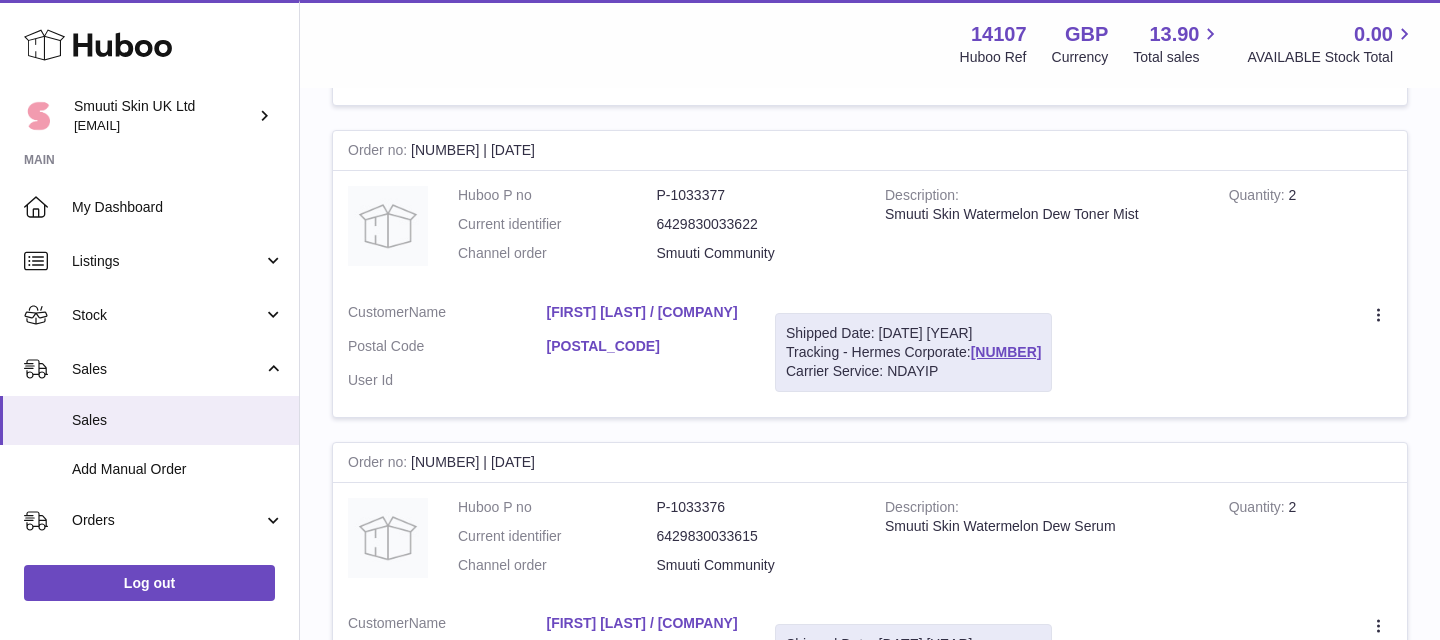 scroll, scrollTop: 0, scrollLeft: 0, axis: both 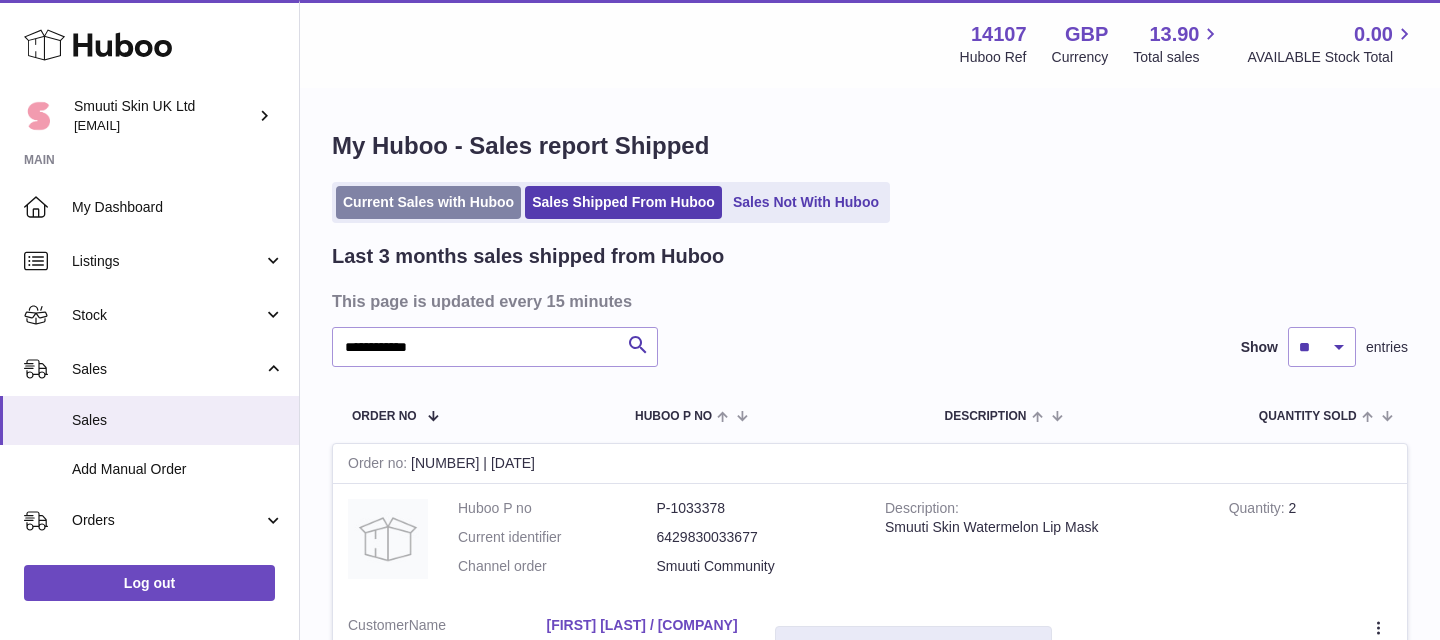 click on "Current Sales with Huboo" at bounding box center [428, 202] 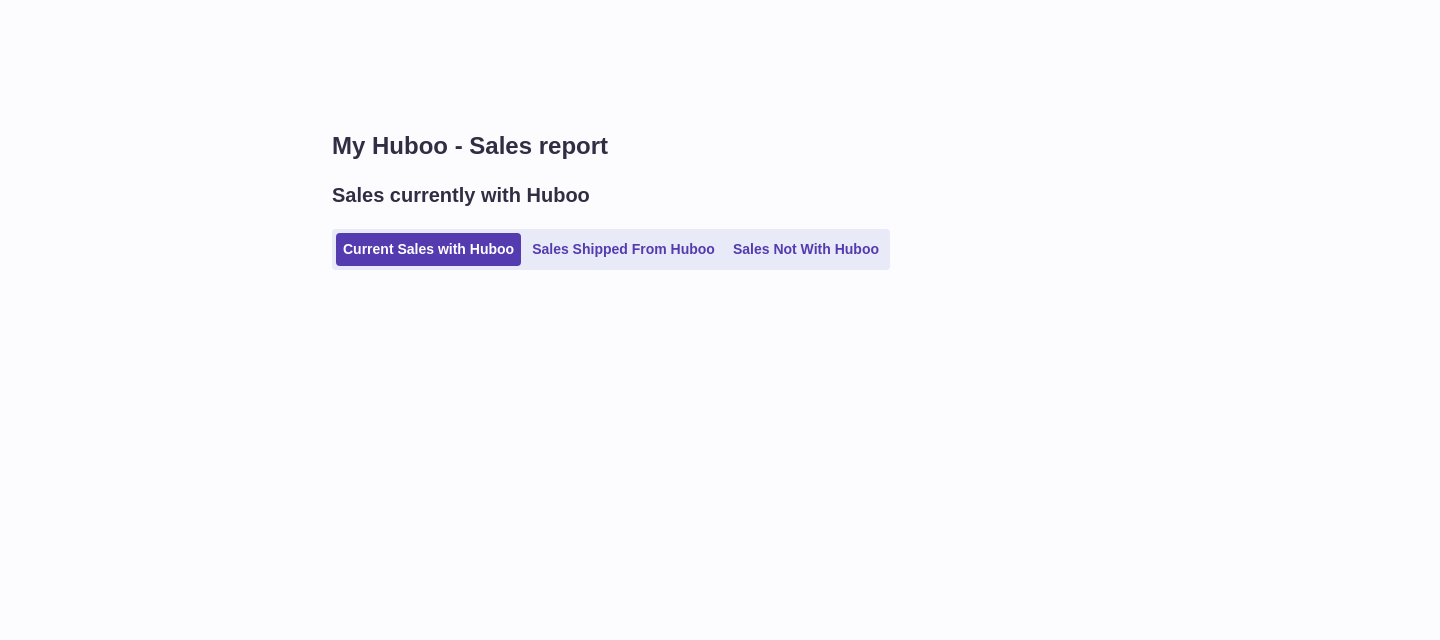 scroll, scrollTop: 0, scrollLeft: 0, axis: both 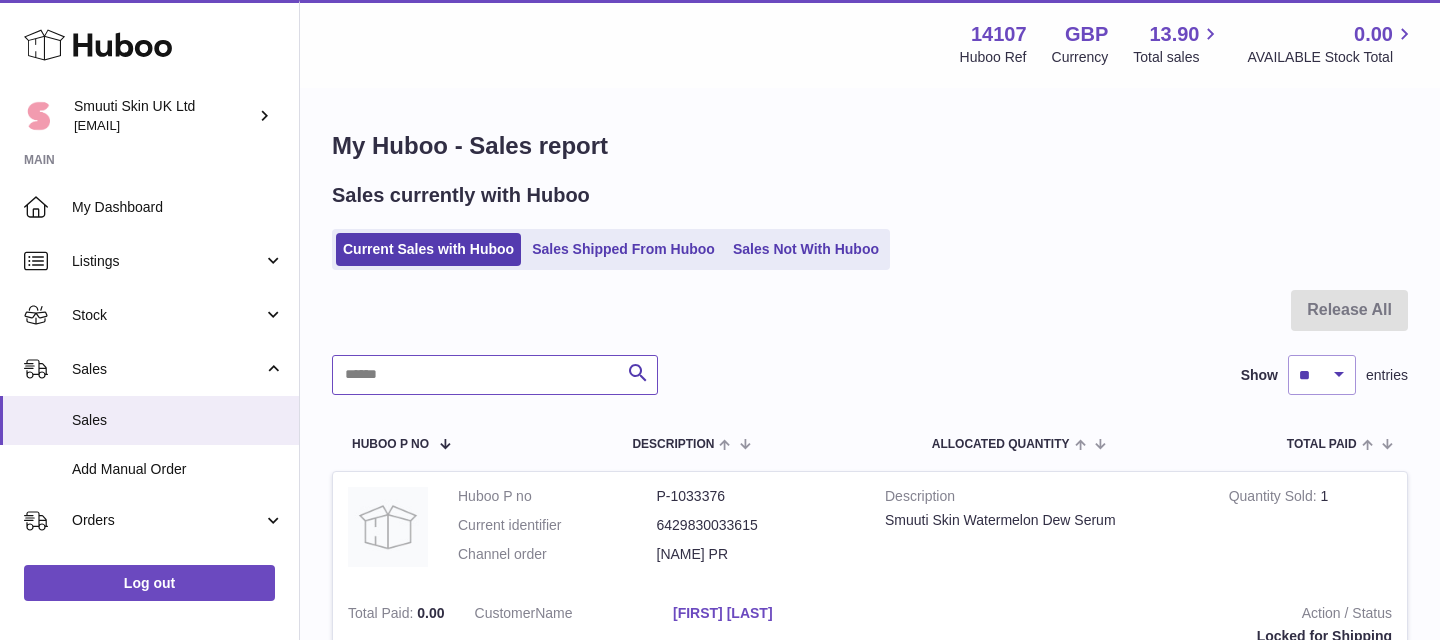 click at bounding box center [495, 375] 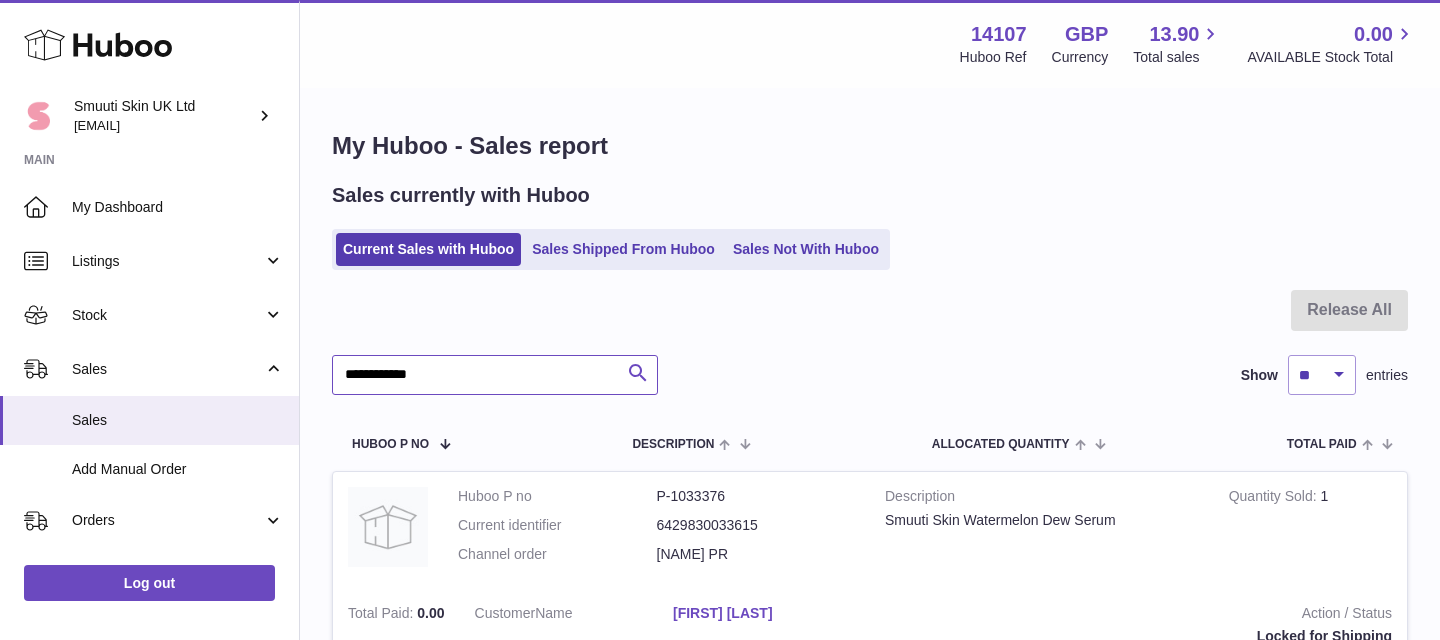 type on "**********" 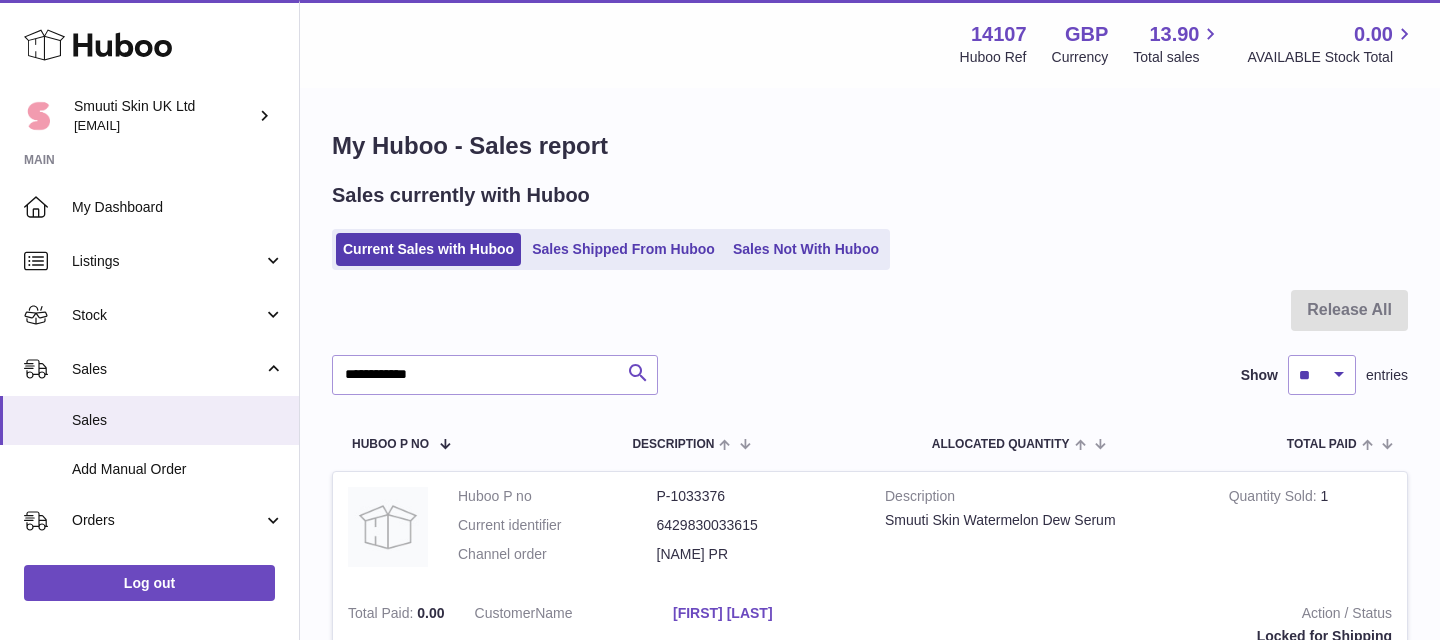 click at bounding box center [638, 373] 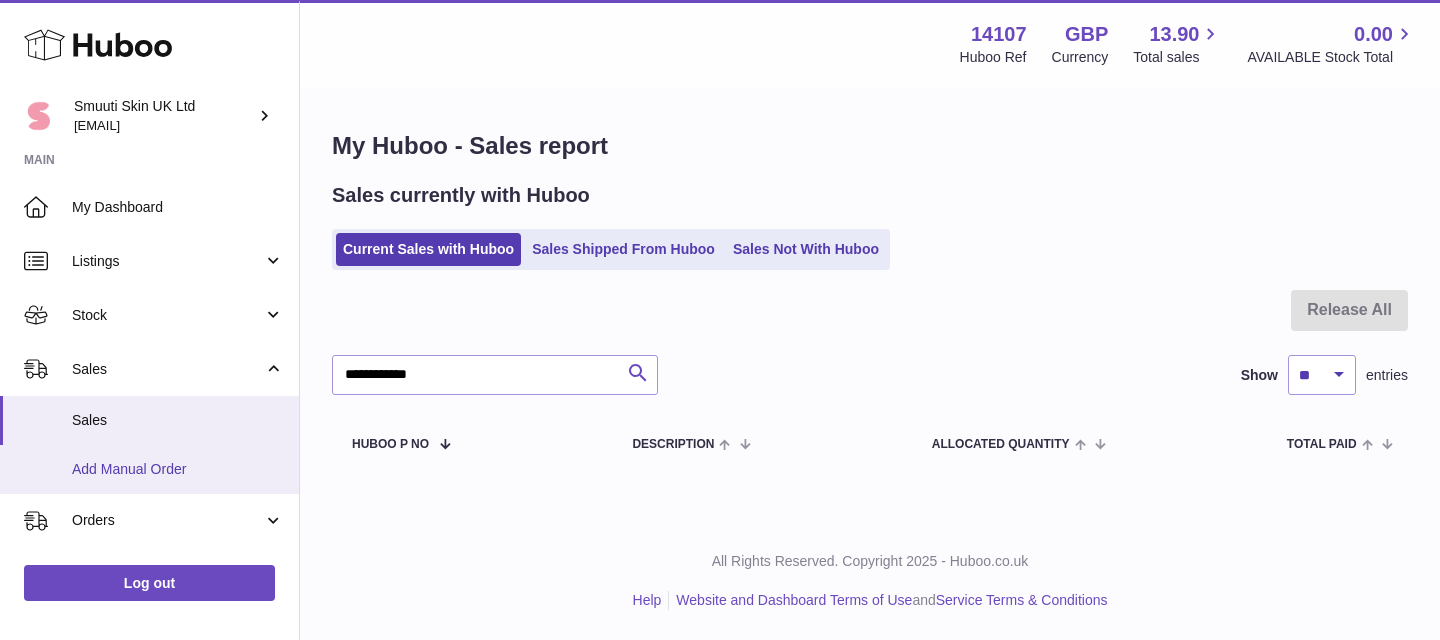 scroll, scrollTop: 29, scrollLeft: 0, axis: vertical 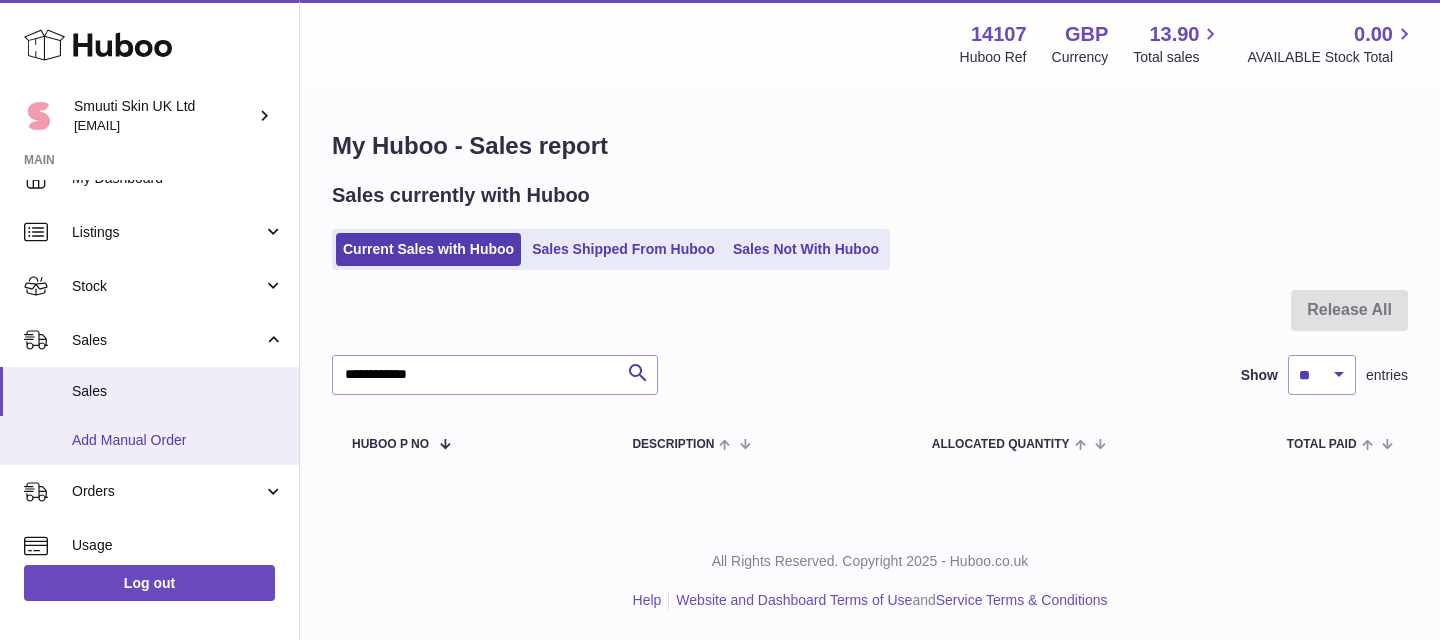 click on "Add Manual Order" at bounding box center (178, 440) 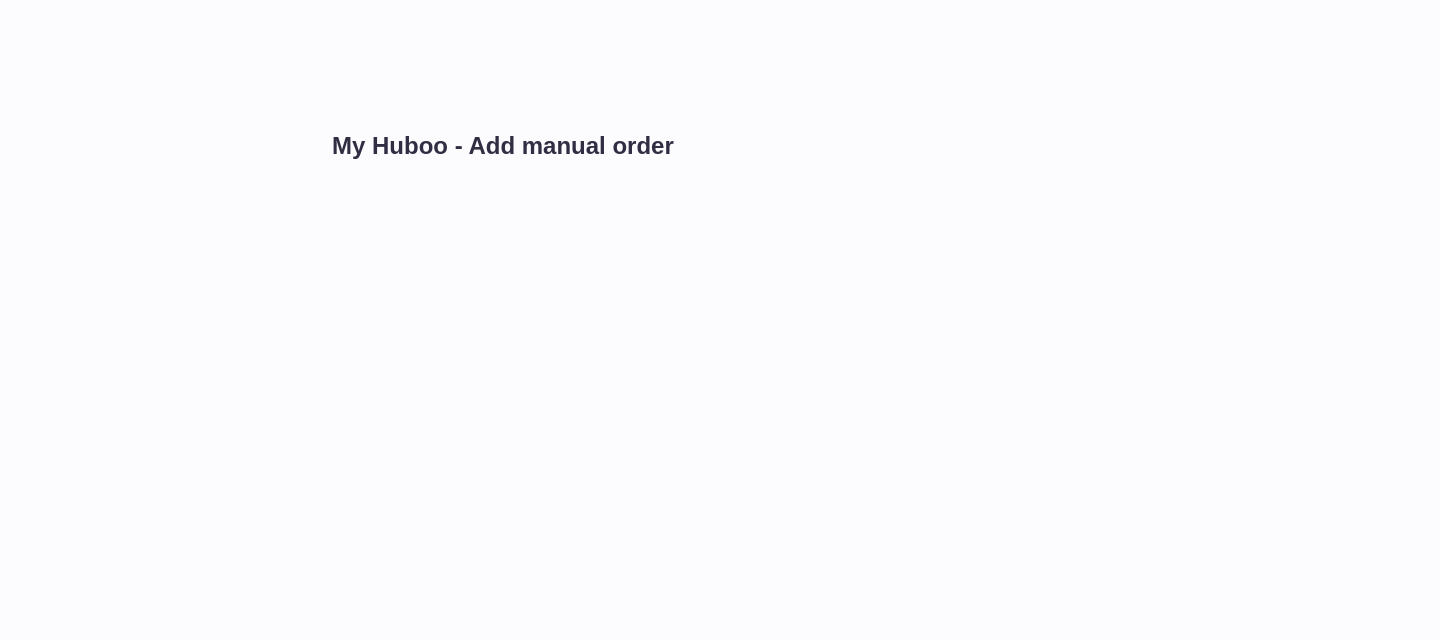 scroll, scrollTop: 0, scrollLeft: 0, axis: both 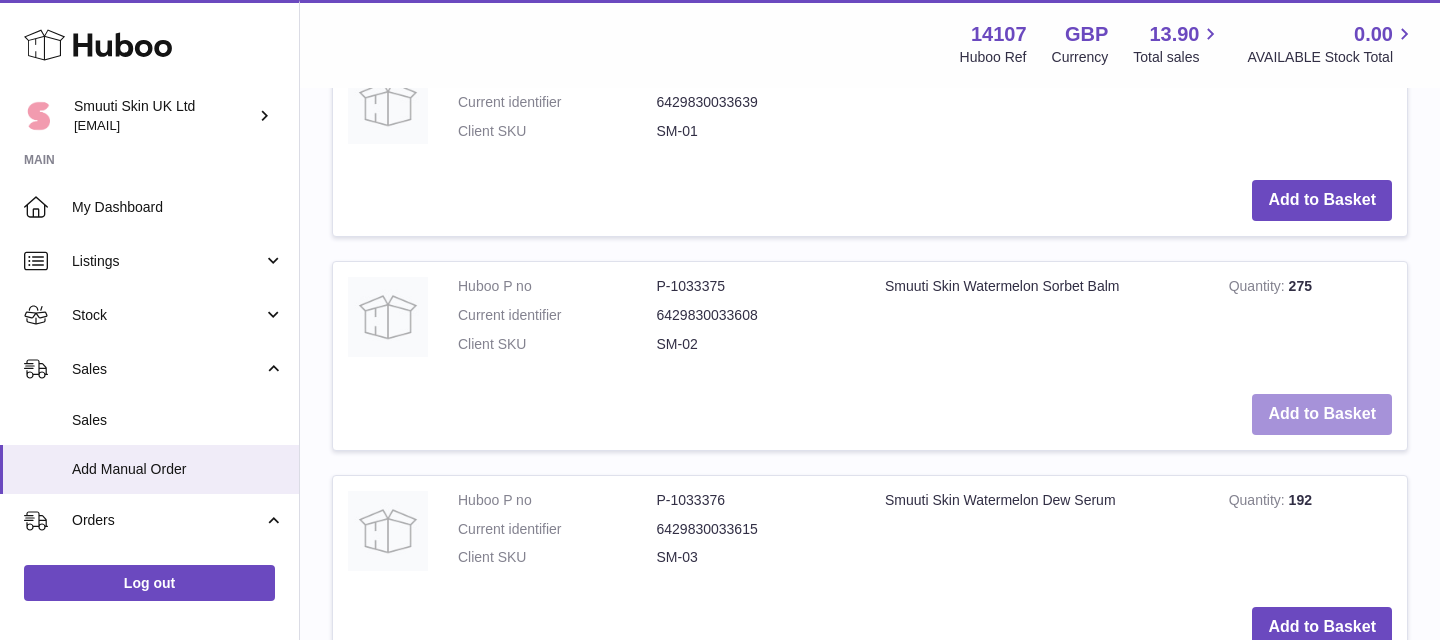 click on "Add to Basket" at bounding box center (1322, 414) 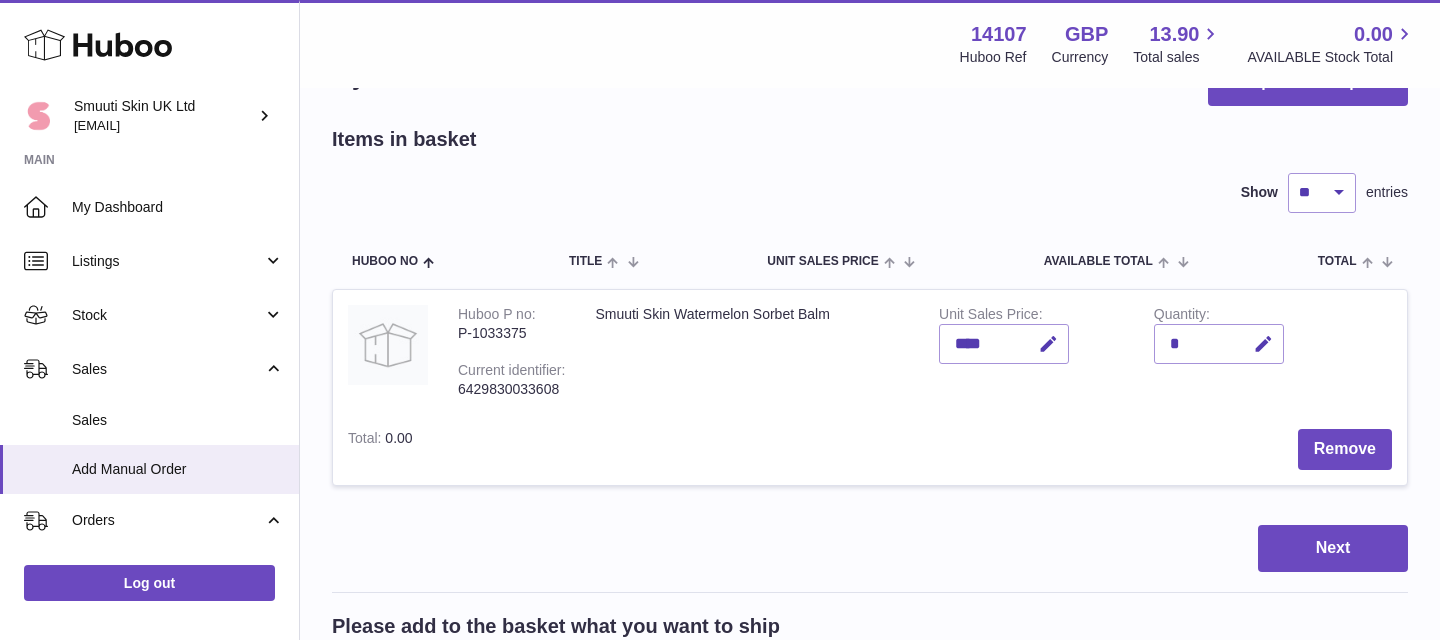 scroll, scrollTop: 39, scrollLeft: 0, axis: vertical 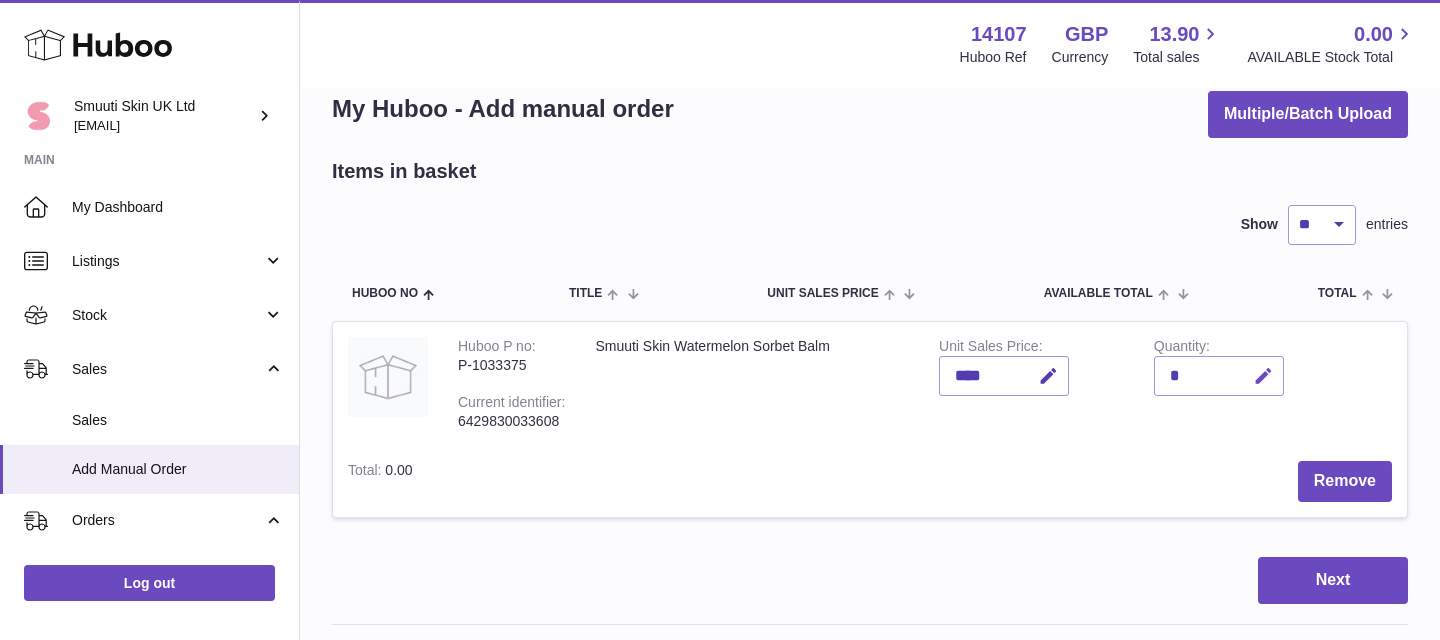 click at bounding box center [1263, 376] 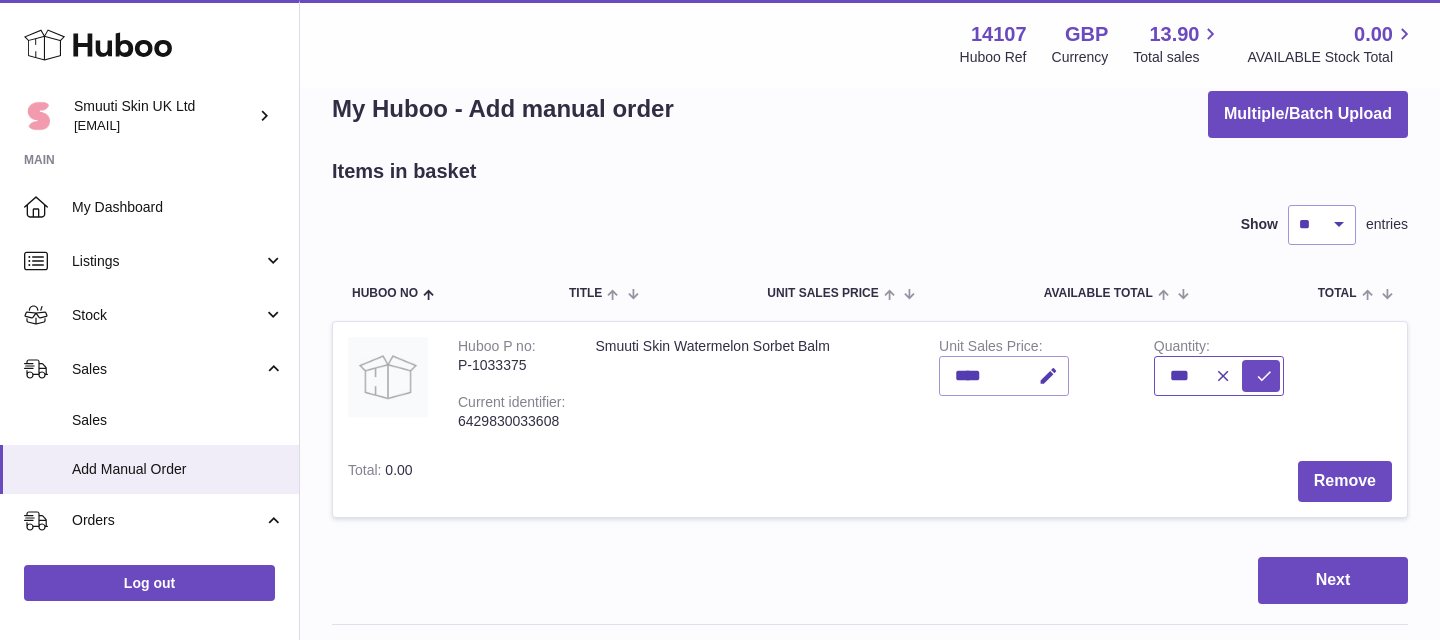 type on "***" 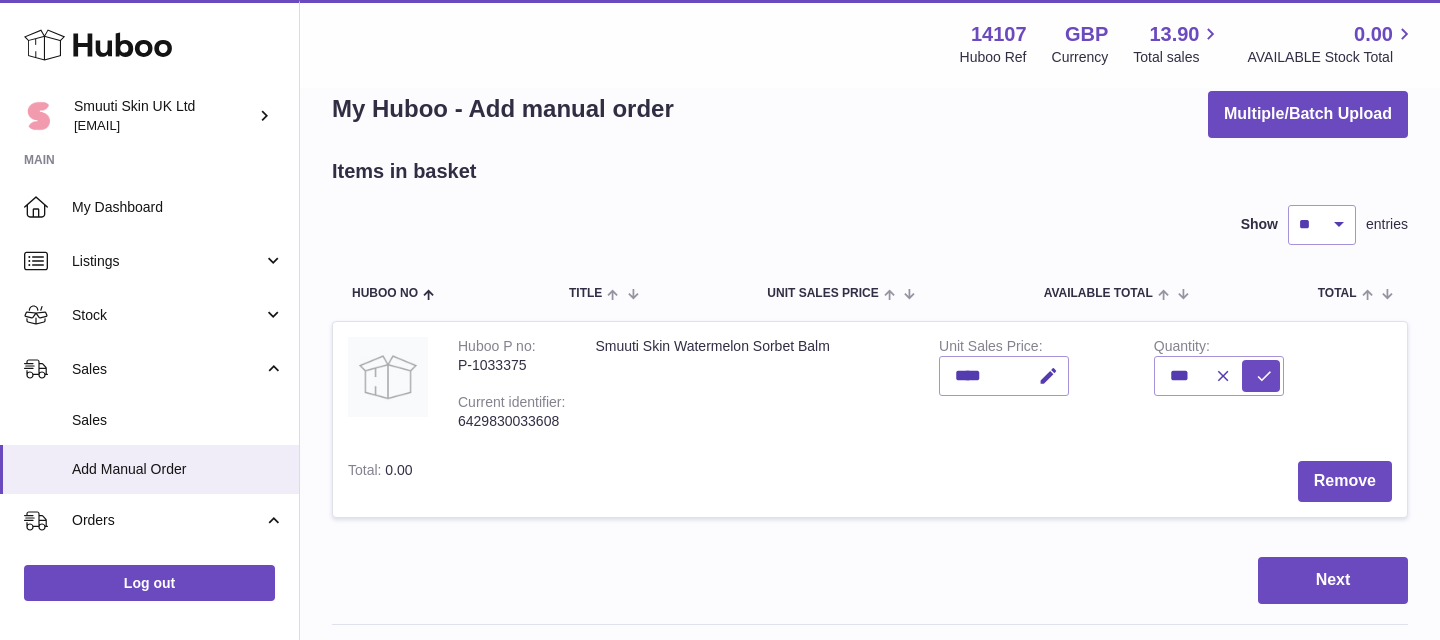 click at bounding box center [1239, 376] 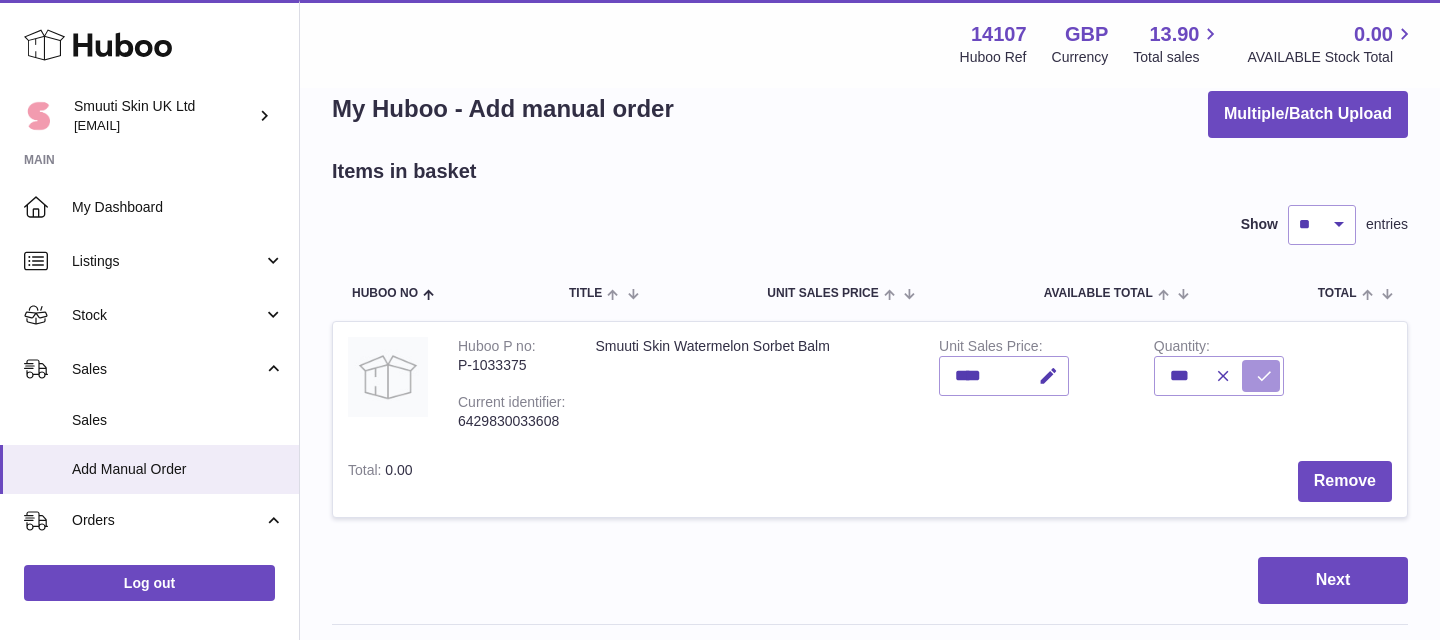 click at bounding box center (1261, 376) 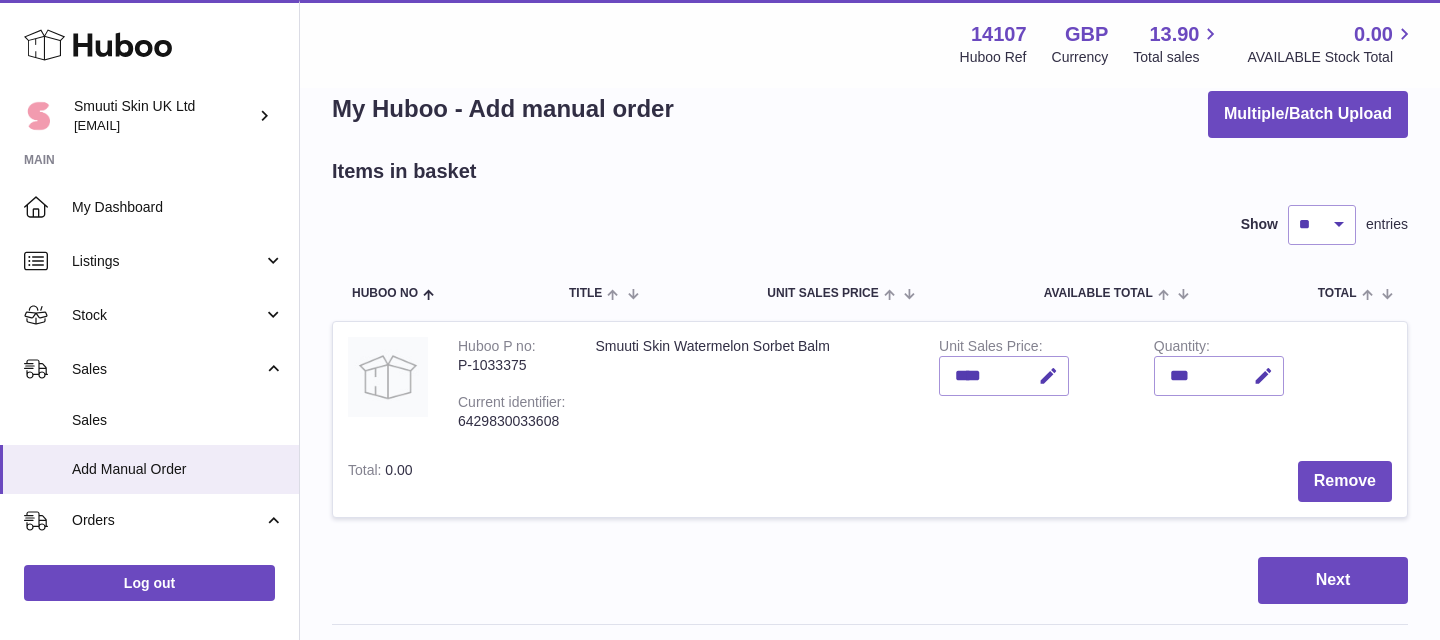 scroll, scrollTop: 47, scrollLeft: 0, axis: vertical 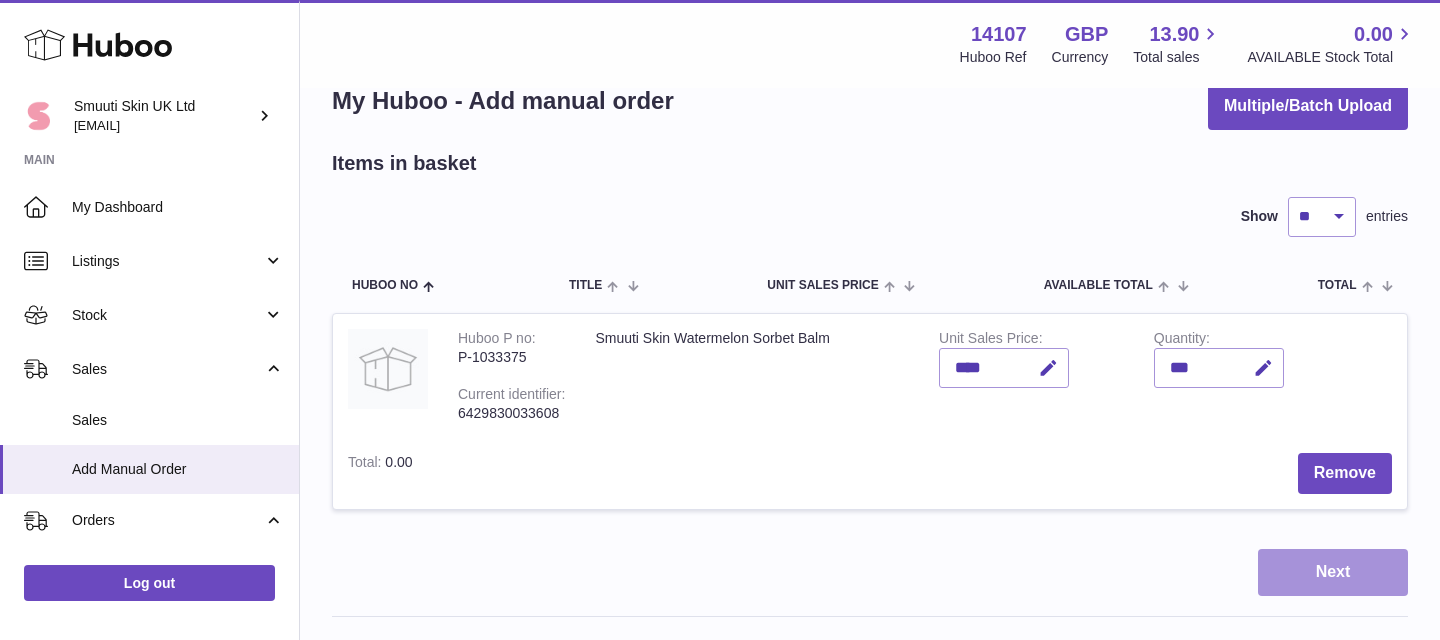 click on "Next" at bounding box center (1333, 572) 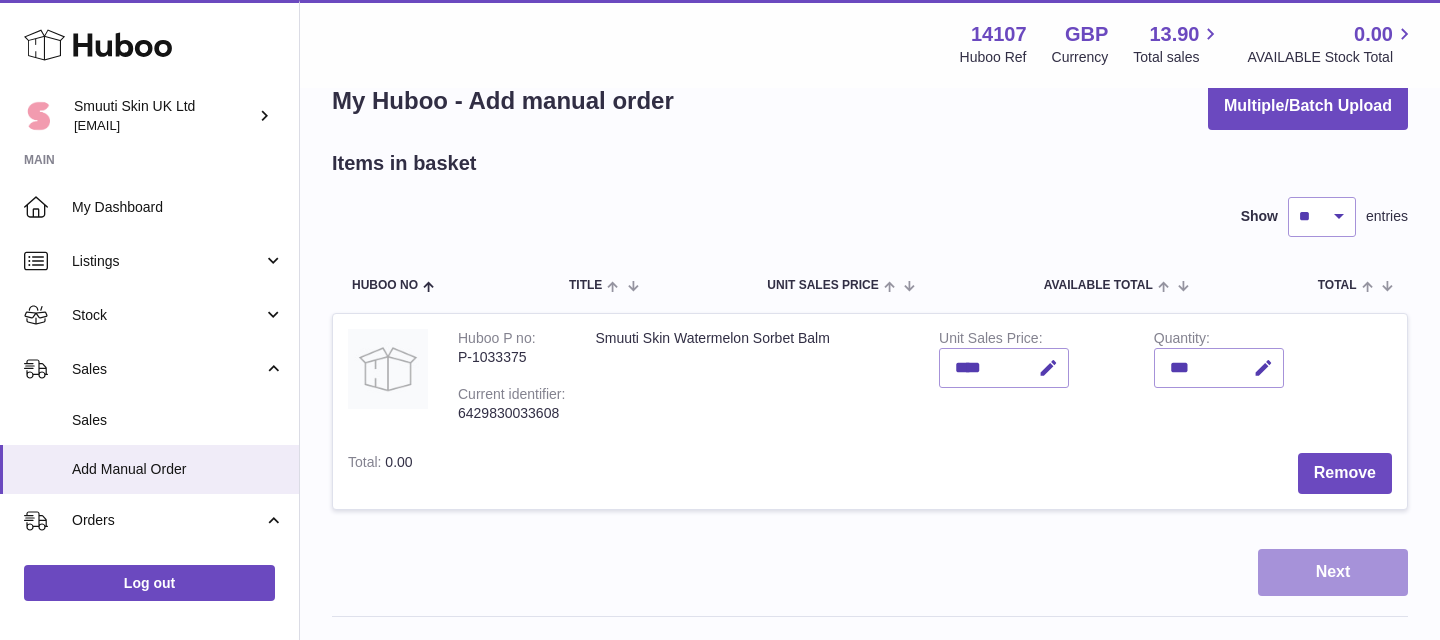 scroll, scrollTop: 0, scrollLeft: 0, axis: both 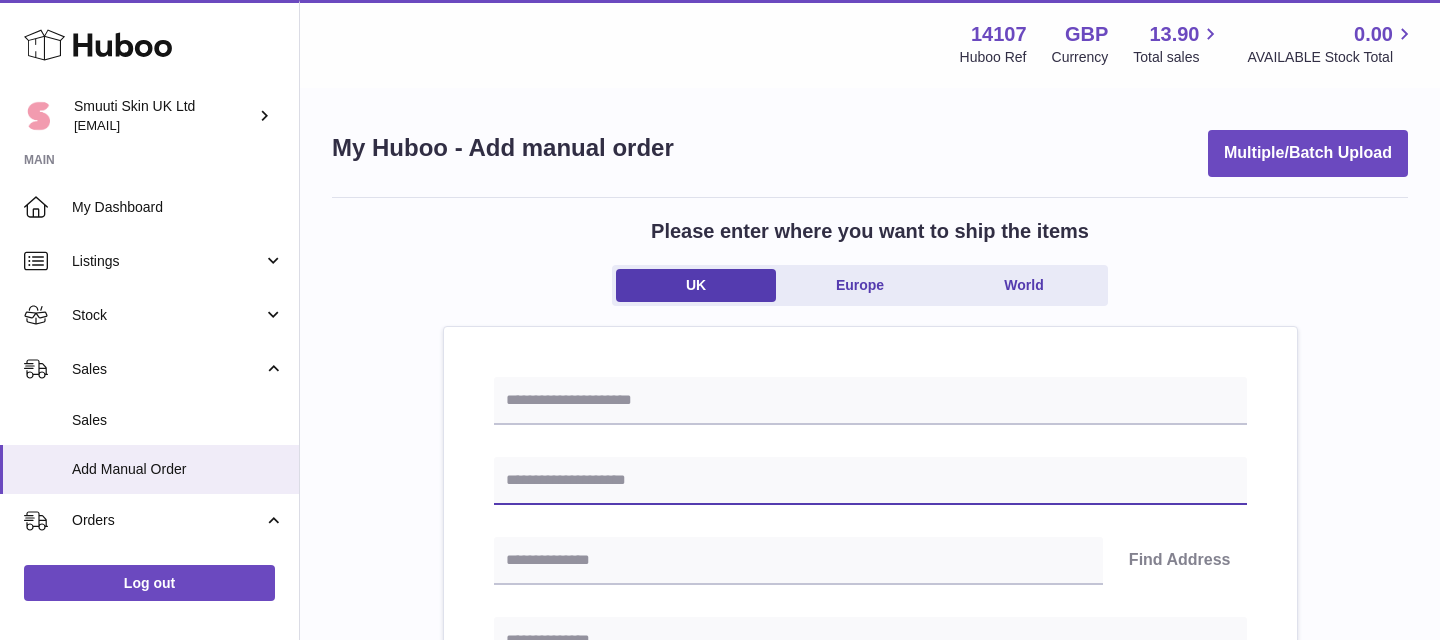 click at bounding box center (870, 481) 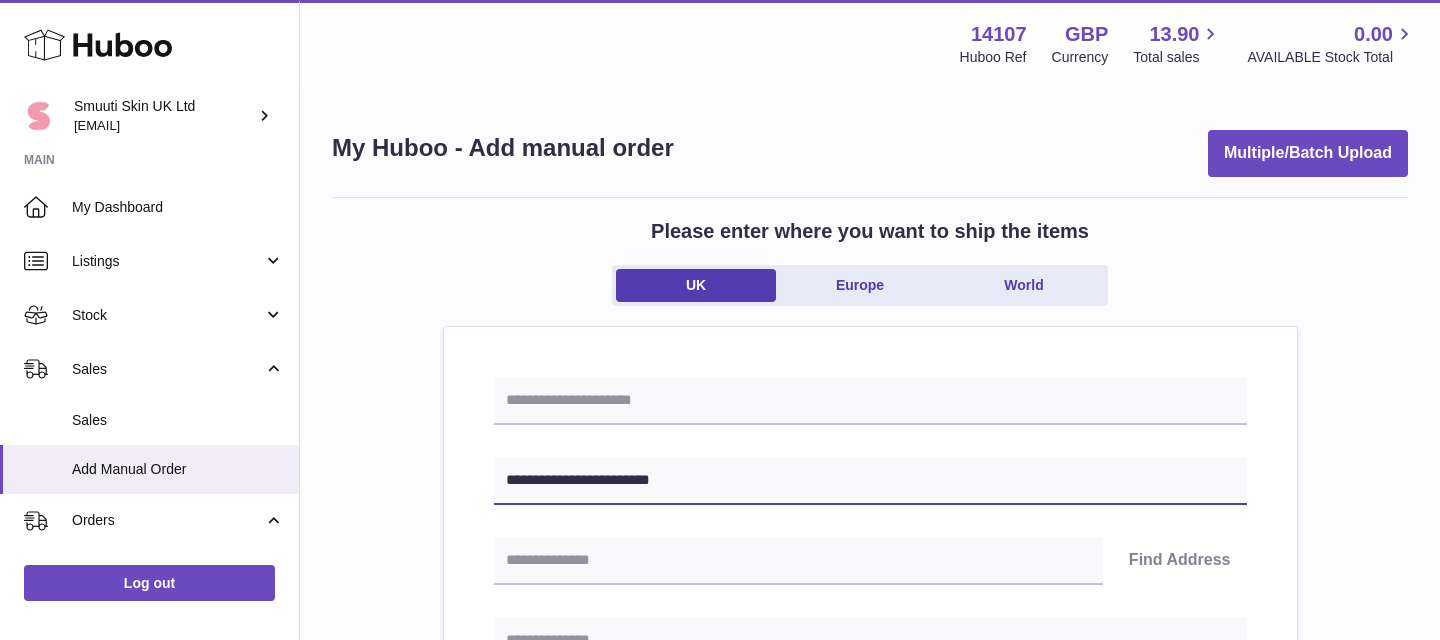 type on "**********" 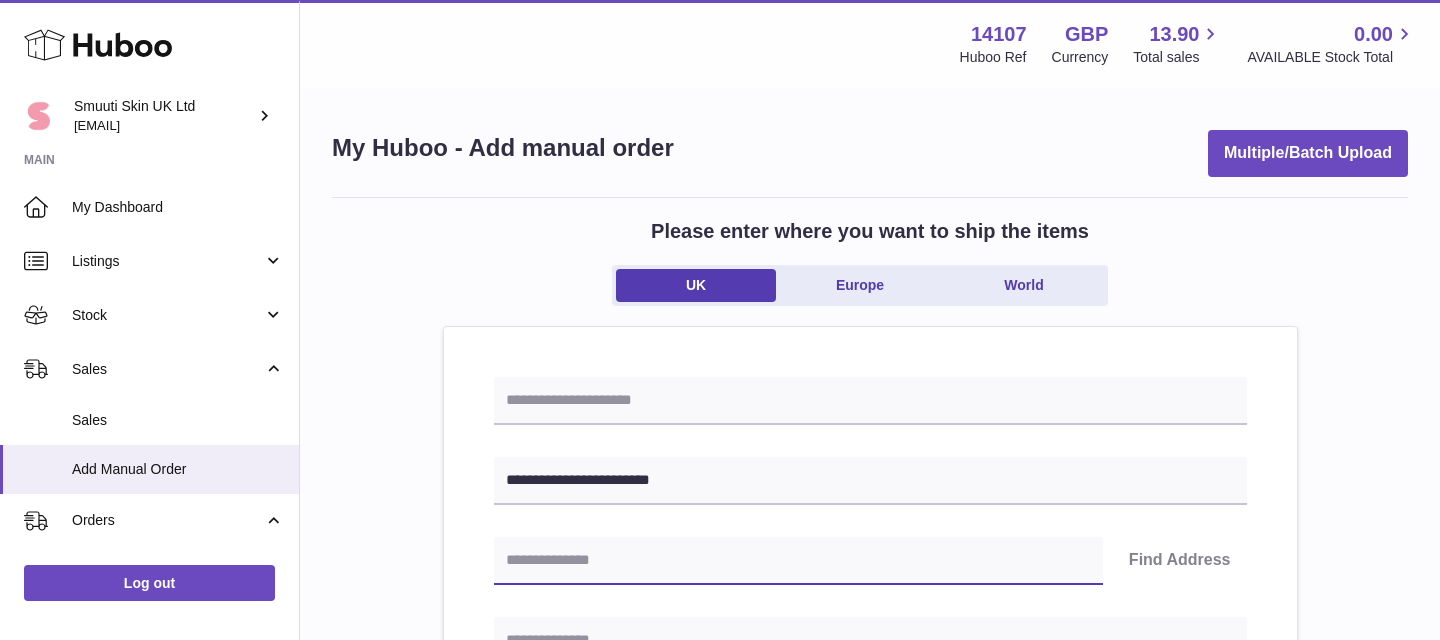 click at bounding box center (798, 561) 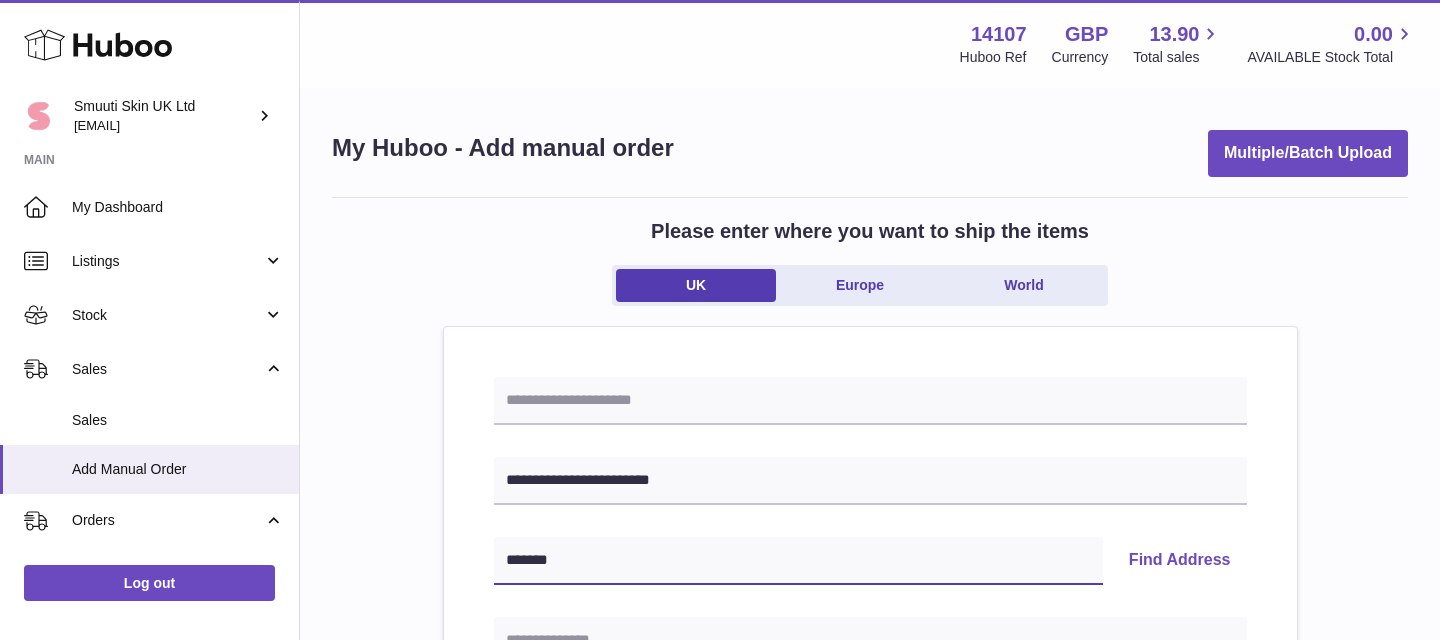 type on "******" 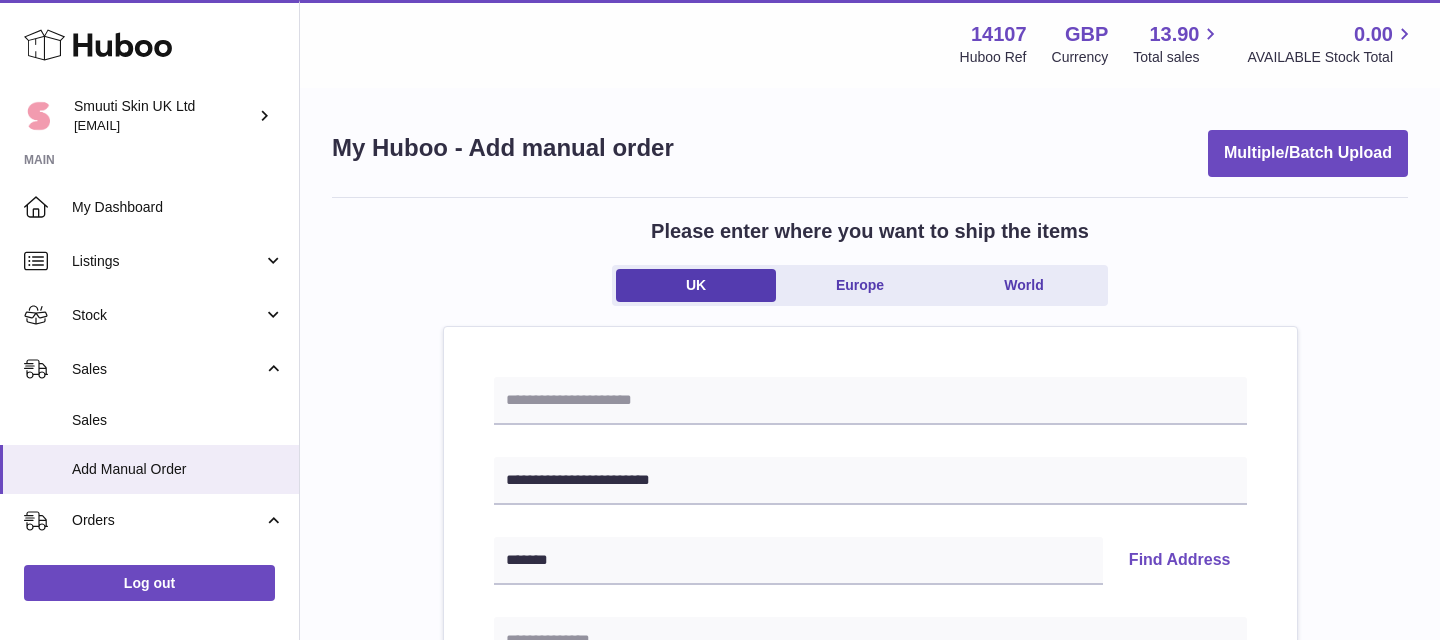click on "Find Address" at bounding box center [1180, 561] 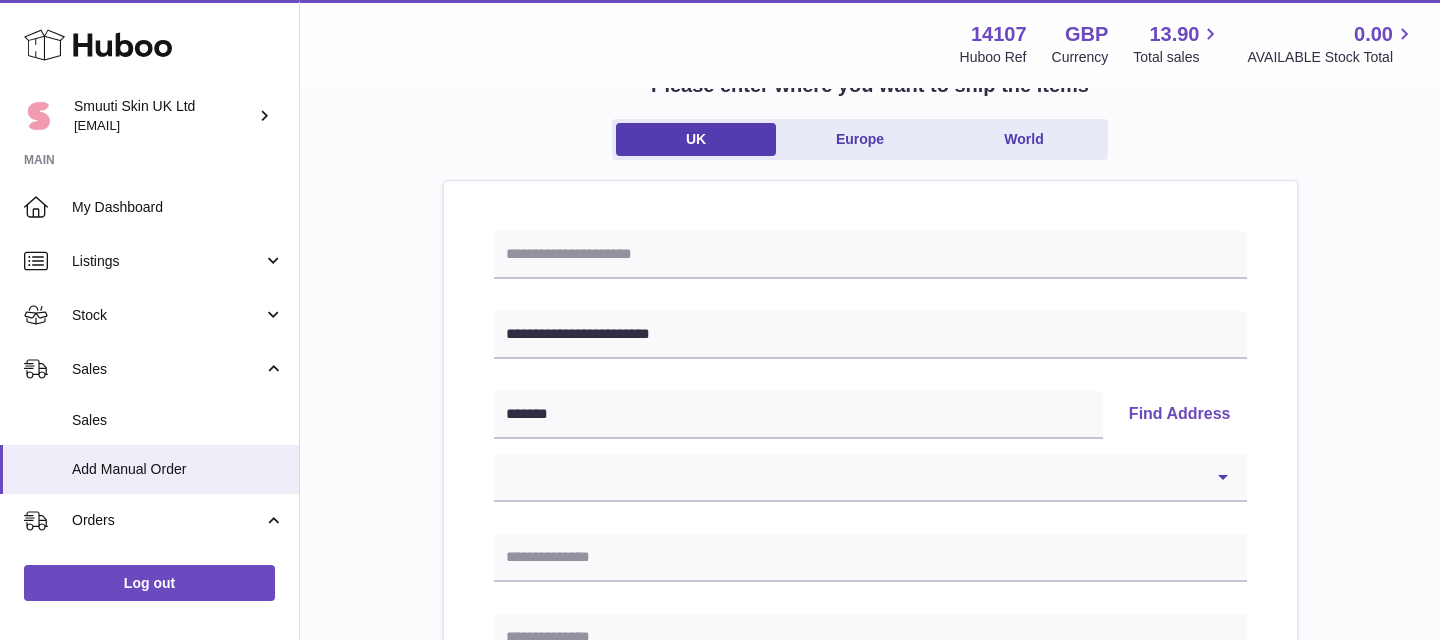 scroll, scrollTop: 195, scrollLeft: 0, axis: vertical 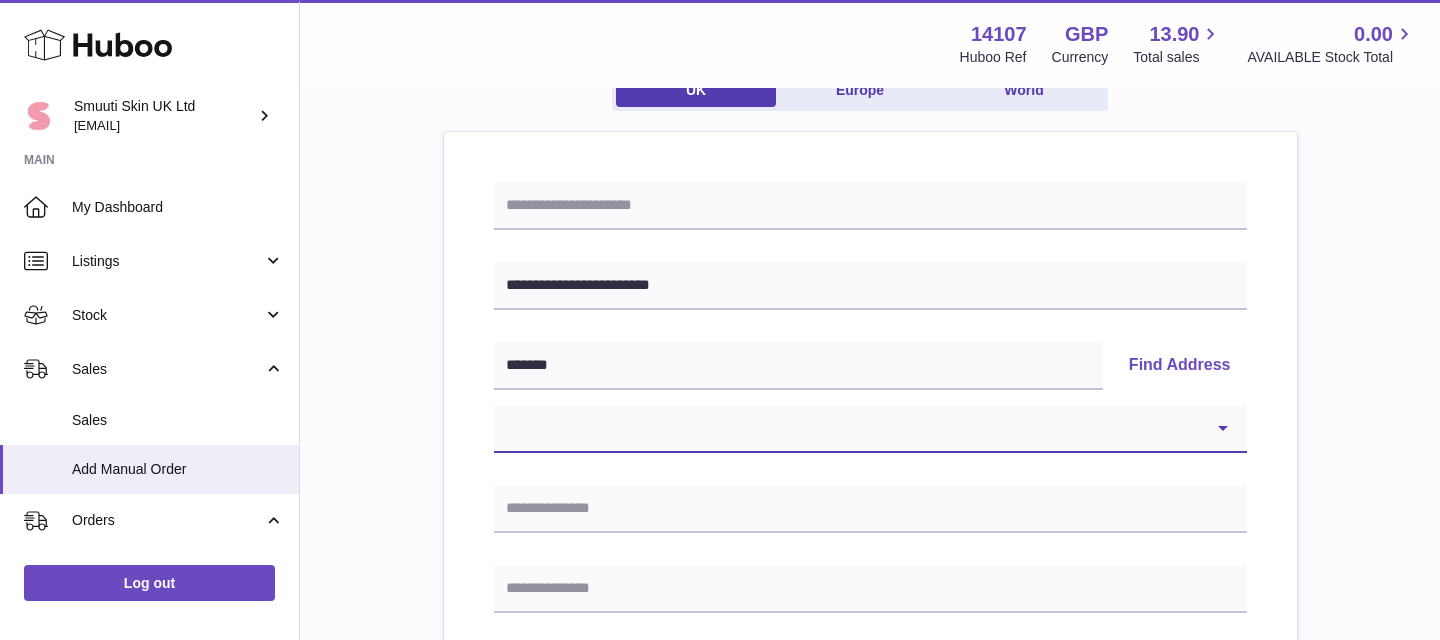 click on "**********" at bounding box center (870, 429) 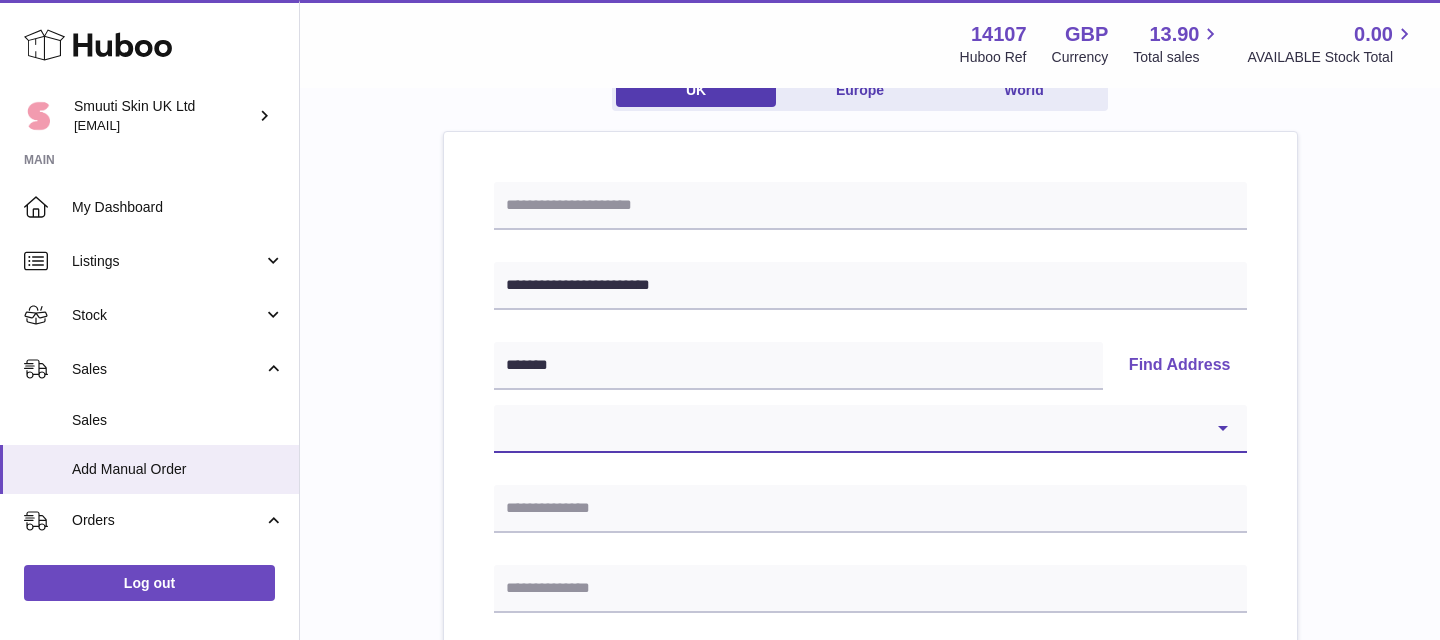 select on "*" 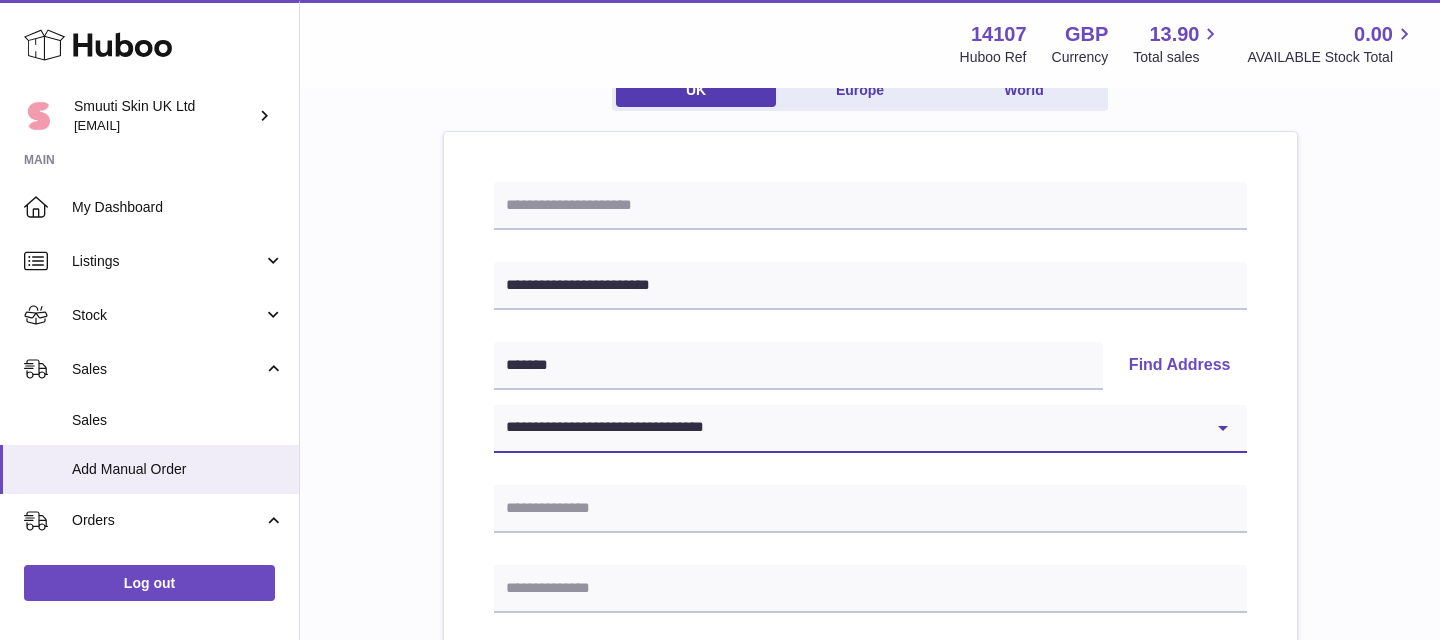 type on "**********" 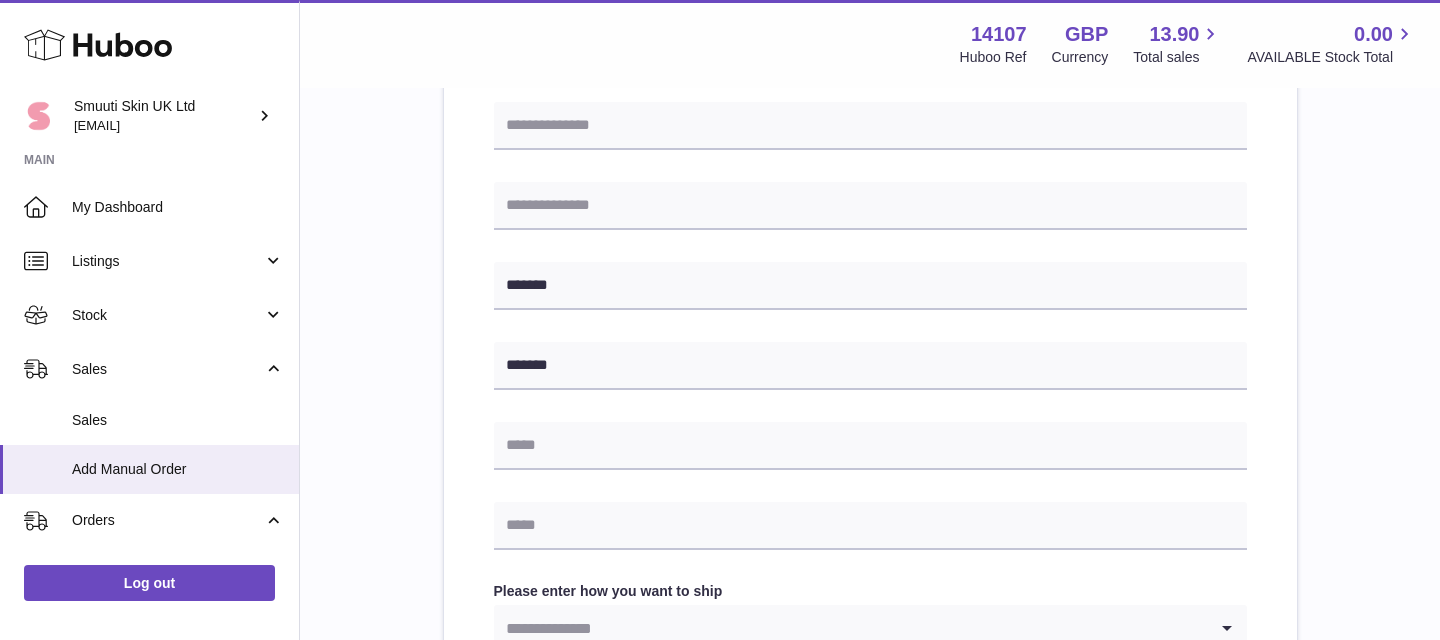 scroll, scrollTop: 679, scrollLeft: 0, axis: vertical 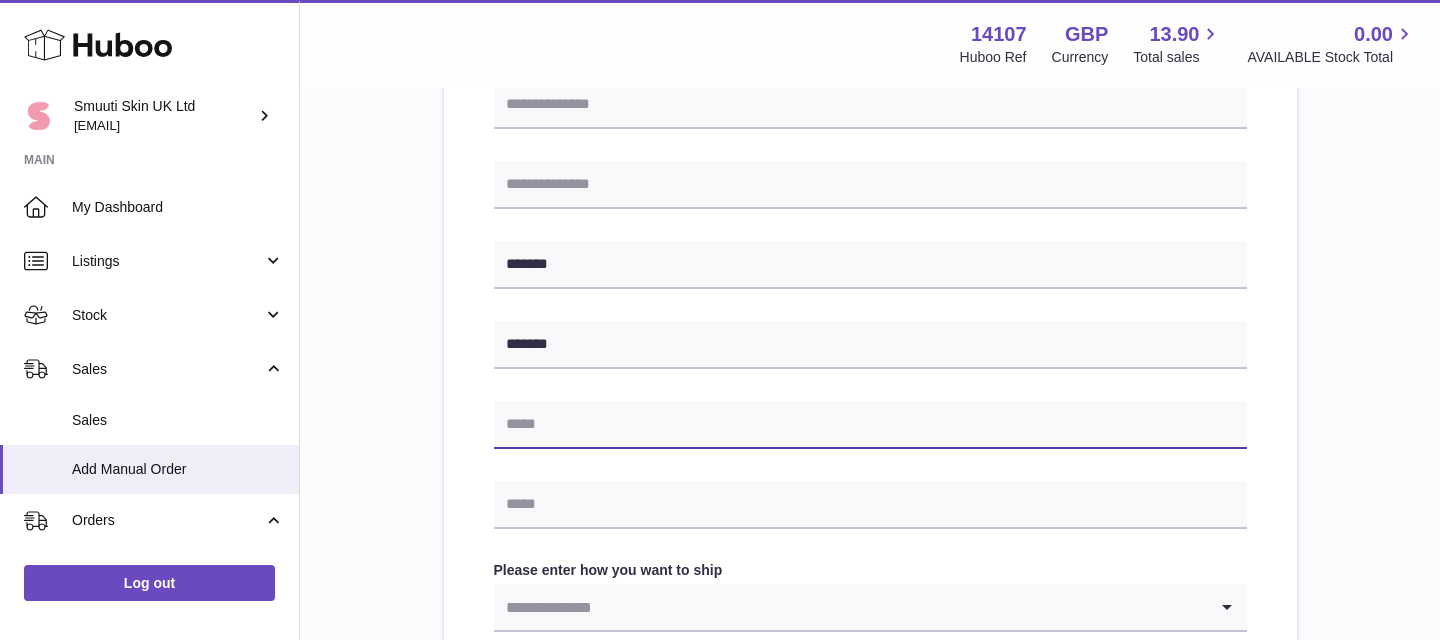 click at bounding box center (870, 425) 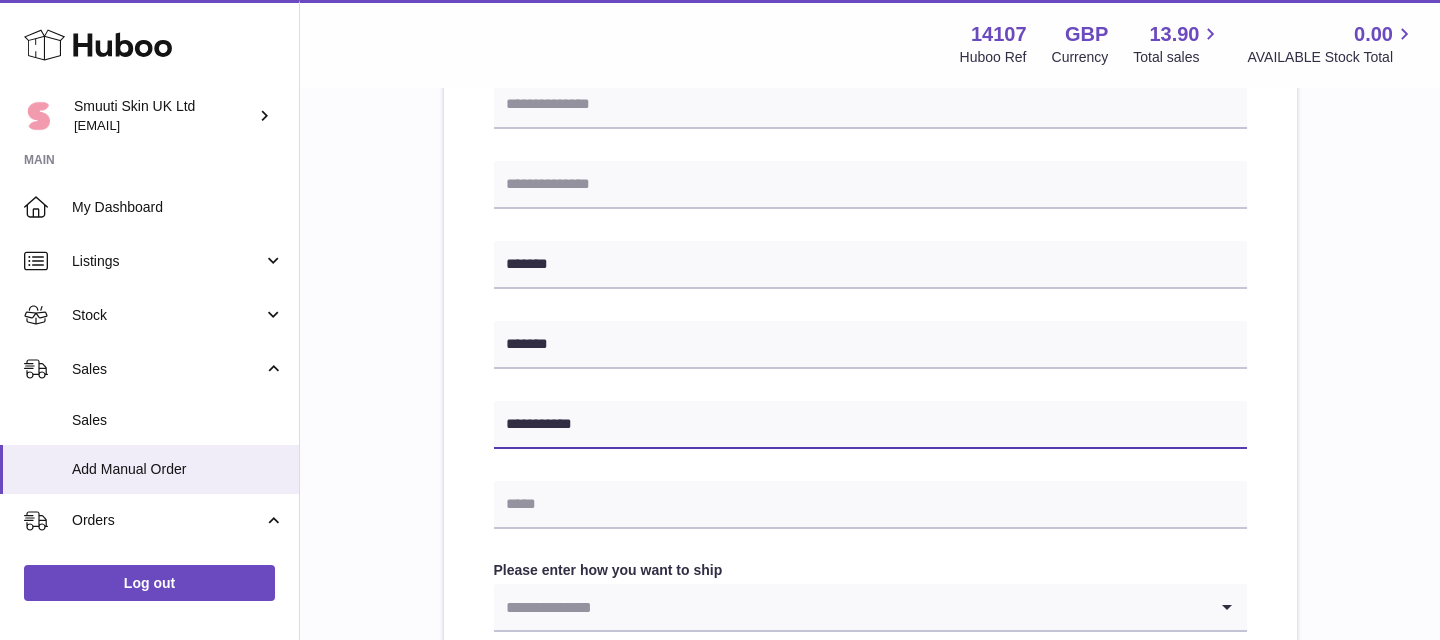 type on "**********" 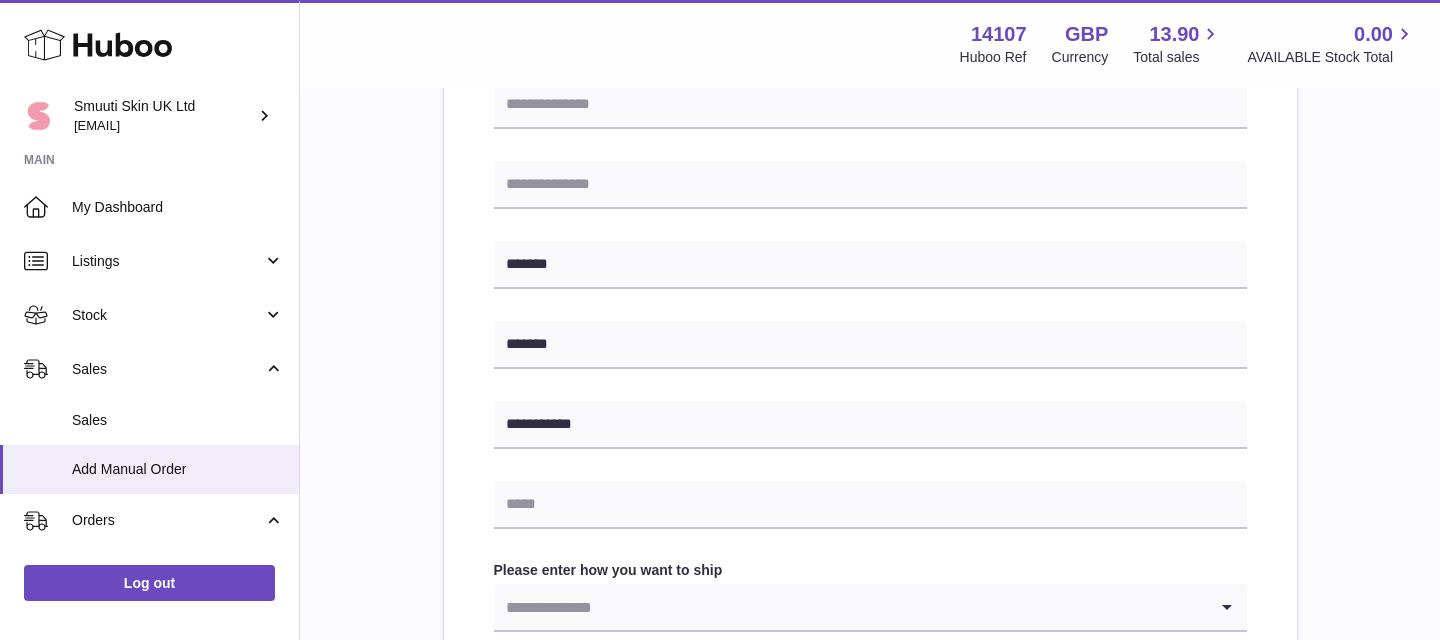 click on "**********" at bounding box center (870, 246) 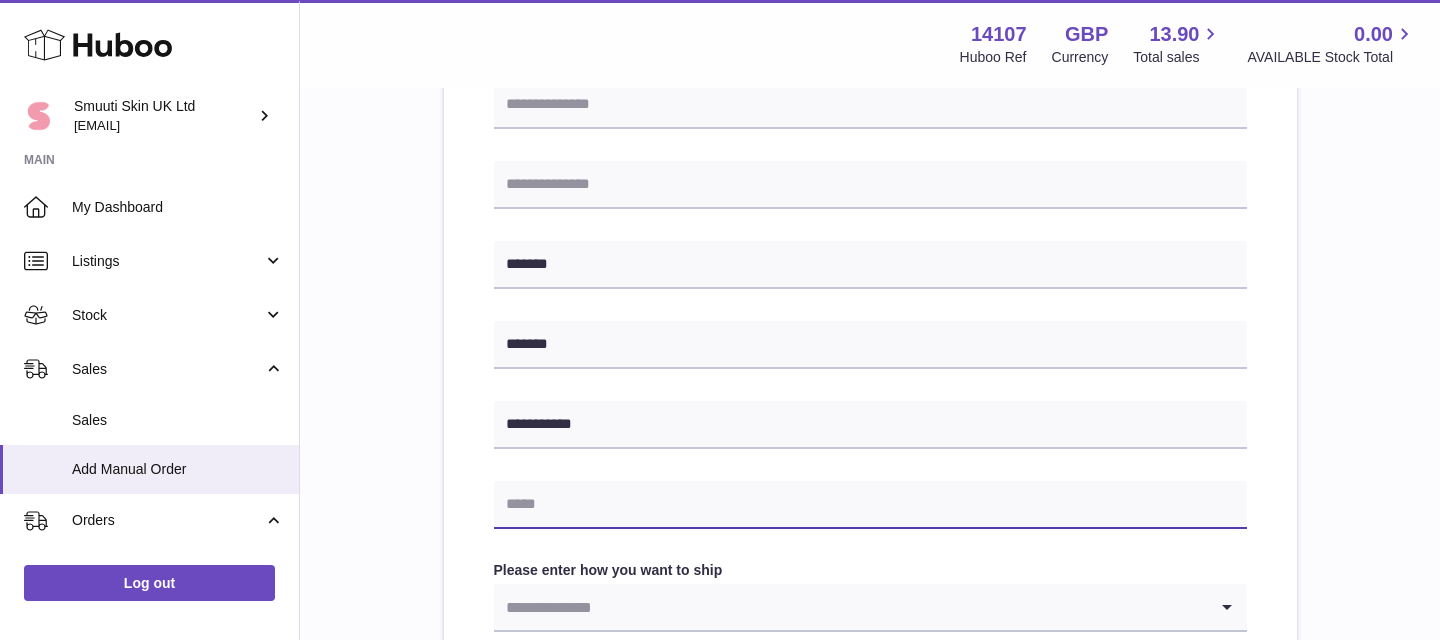 click at bounding box center [870, 505] 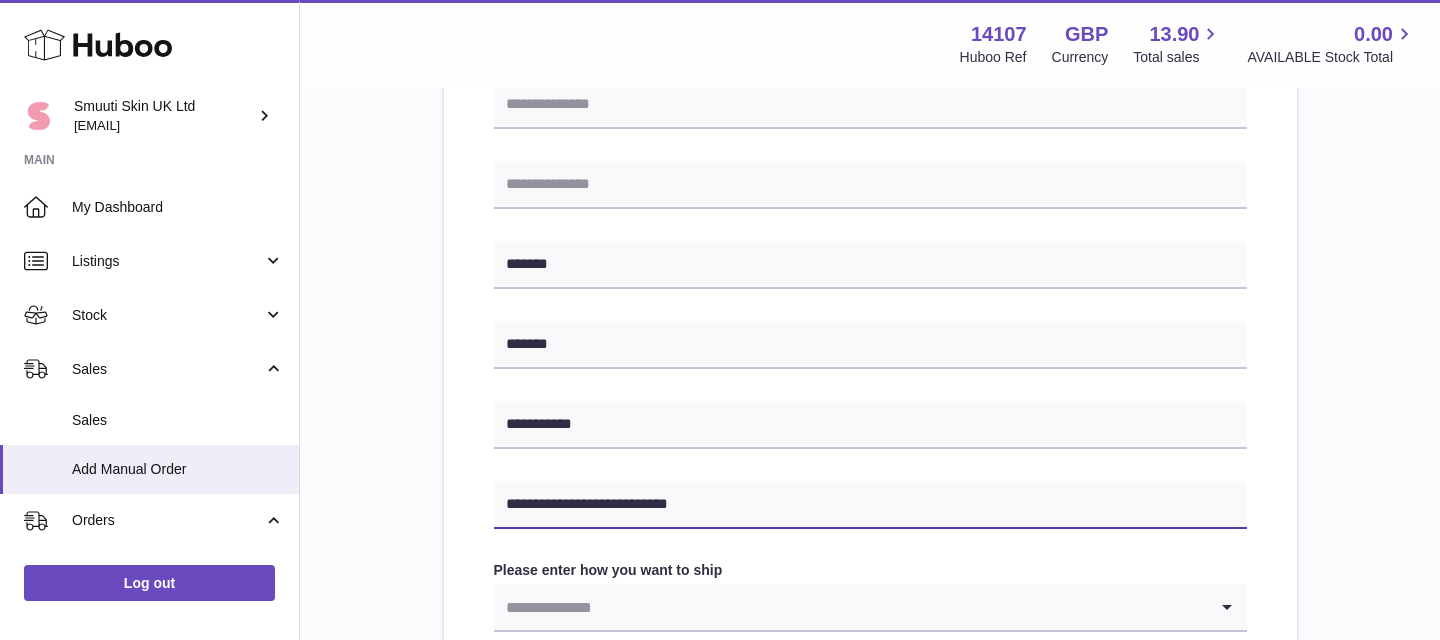 type on "**********" 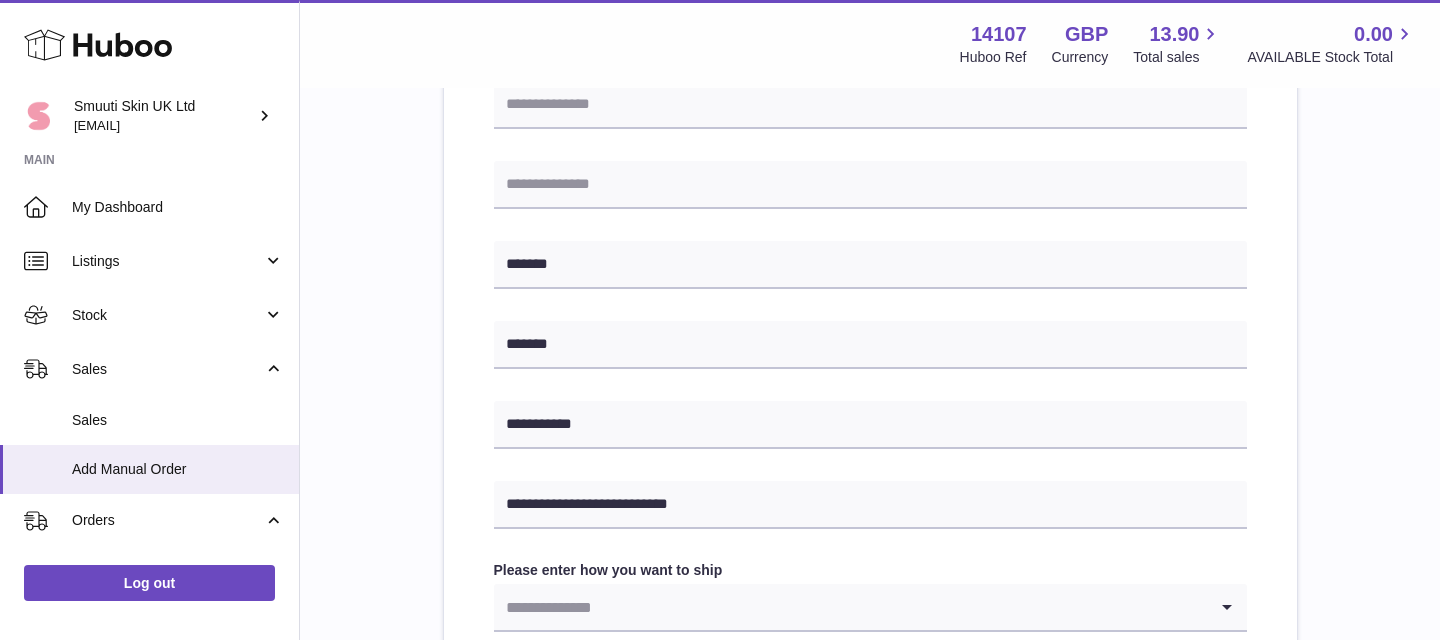 click on "**********" at bounding box center (870, 310) 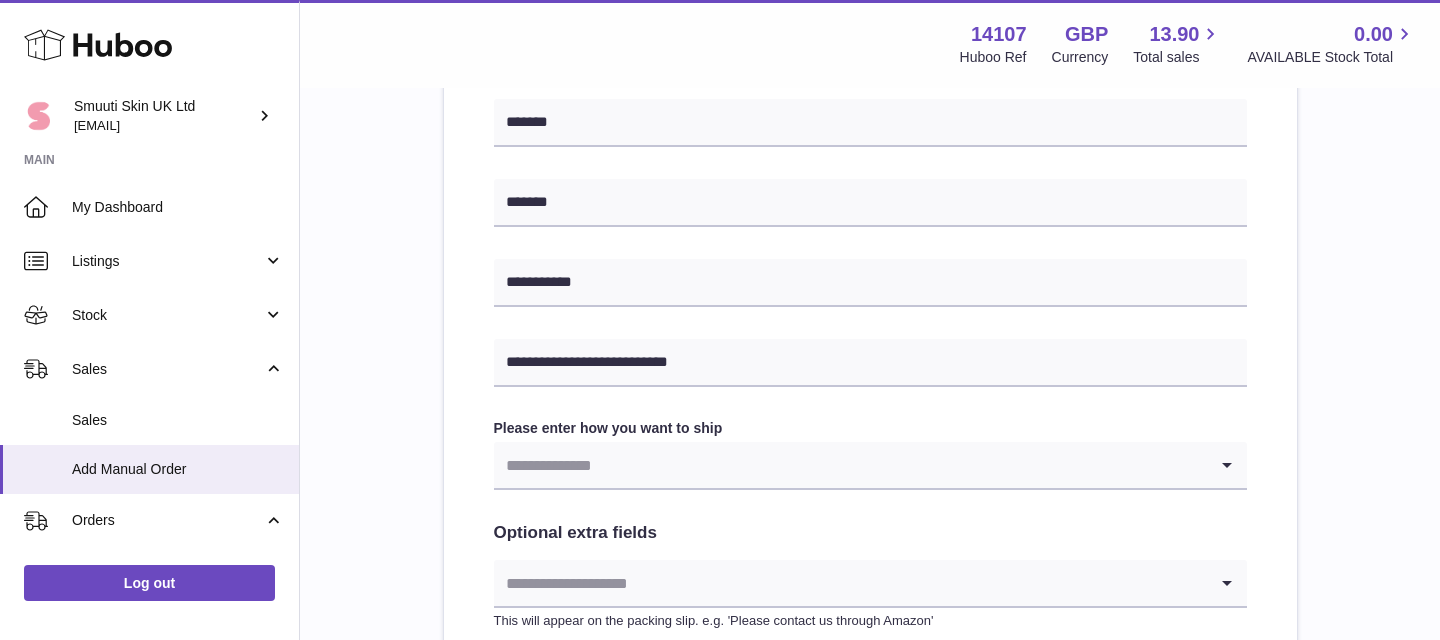 scroll, scrollTop: 856, scrollLeft: 0, axis: vertical 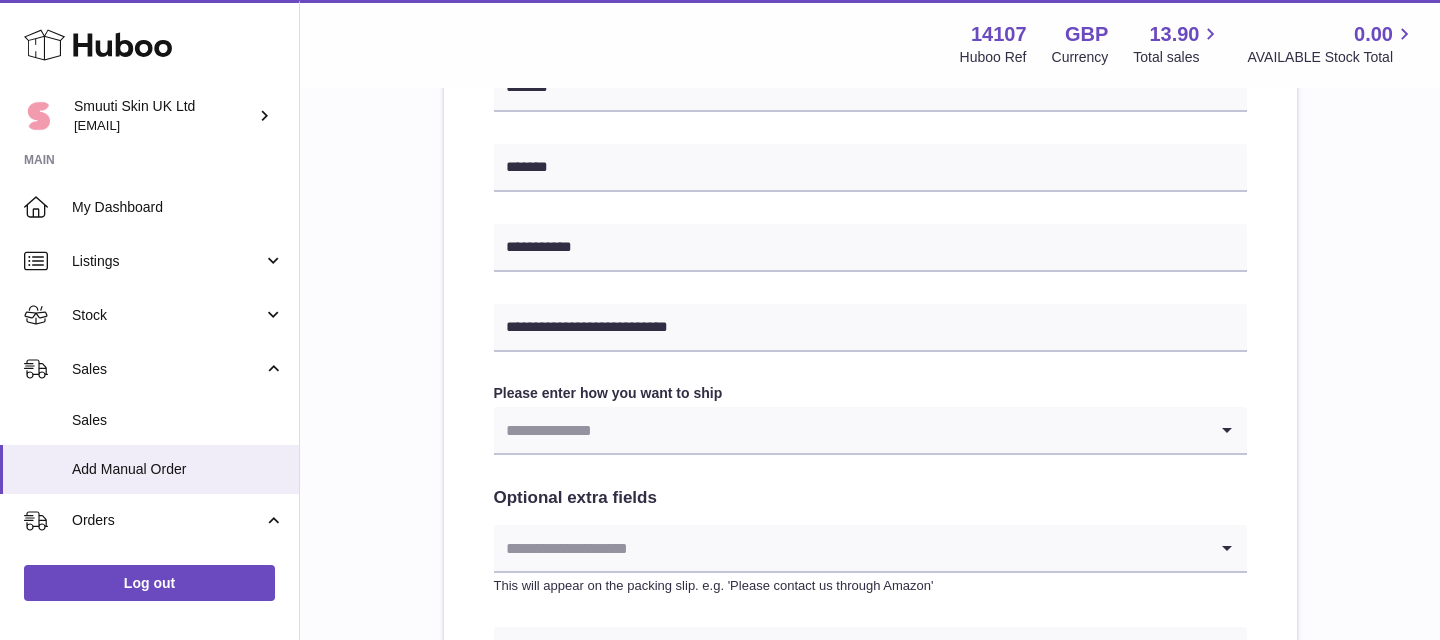 click on "Please enter how you want to ship             Loading...
You require an order to be fulfilled which is going directly to another business or retailer rather than directly to a consumer. Please ensure you have contacted our customer service department for further information relating to any associated costs and (order completion) timescales, before proceeding." at bounding box center [870, 420] 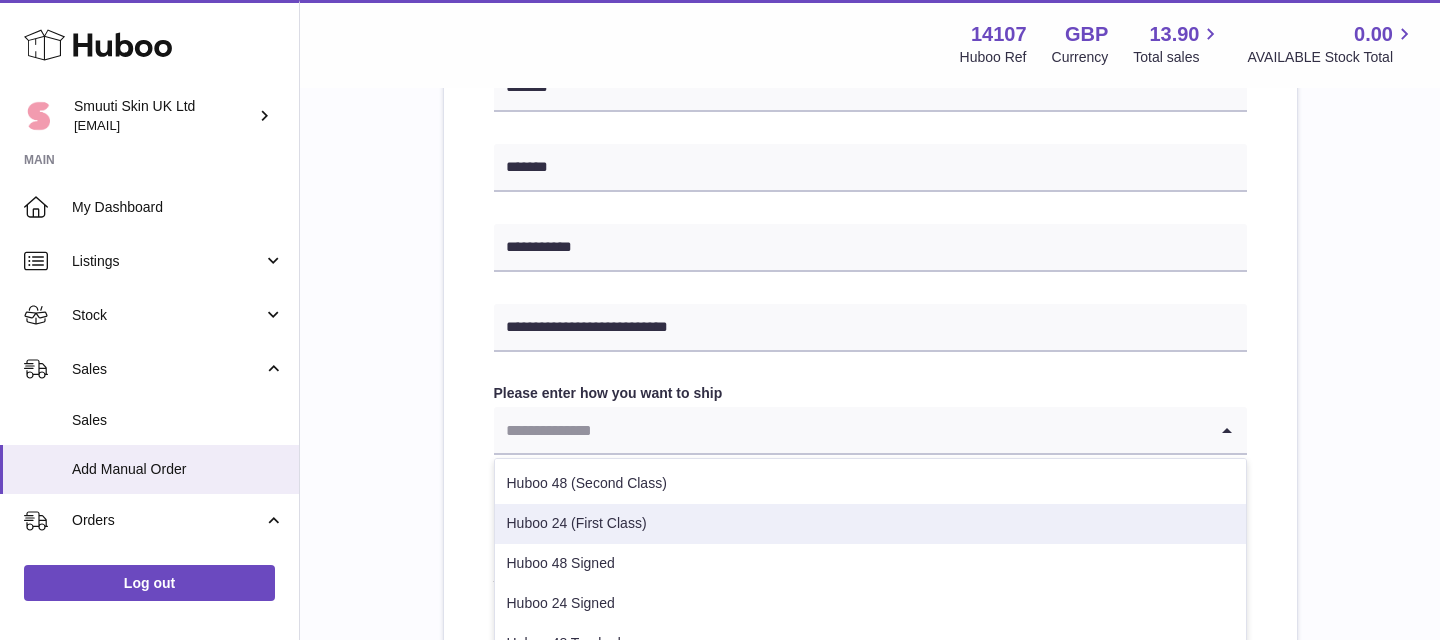 click on "Huboo 24 (First Class)" at bounding box center [870, 524] 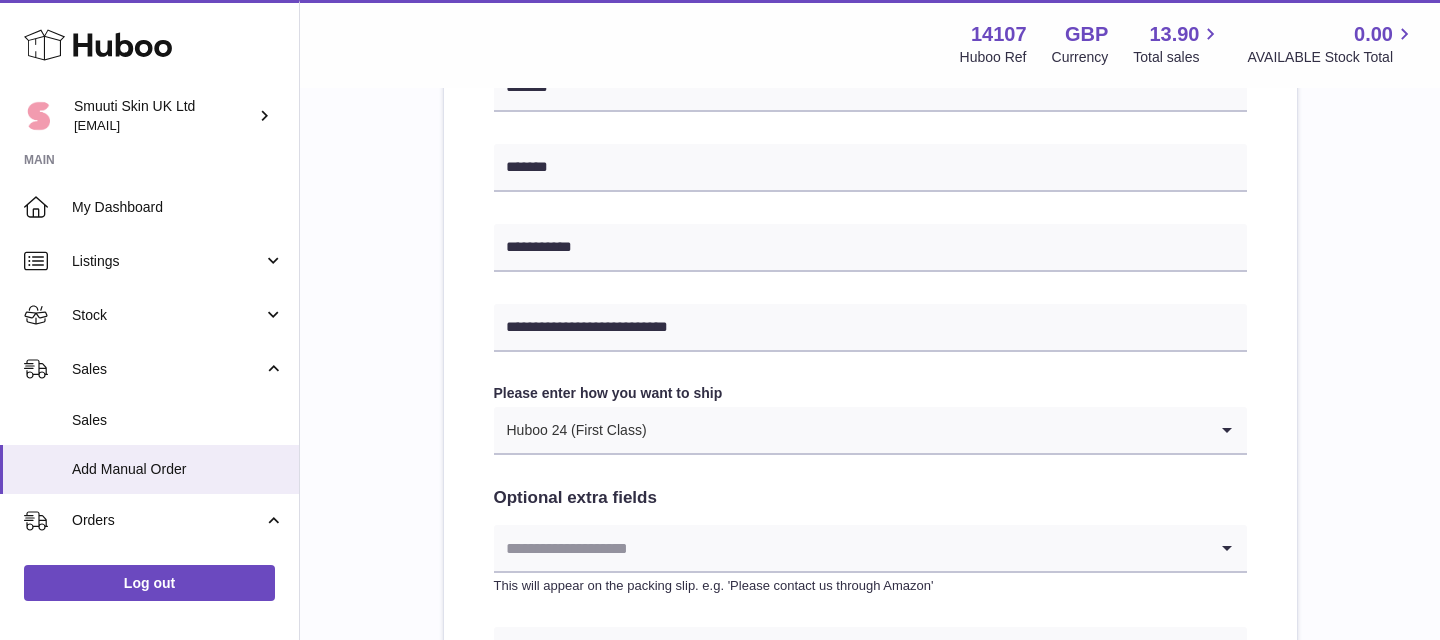 click on "**********" at bounding box center (870, 69) 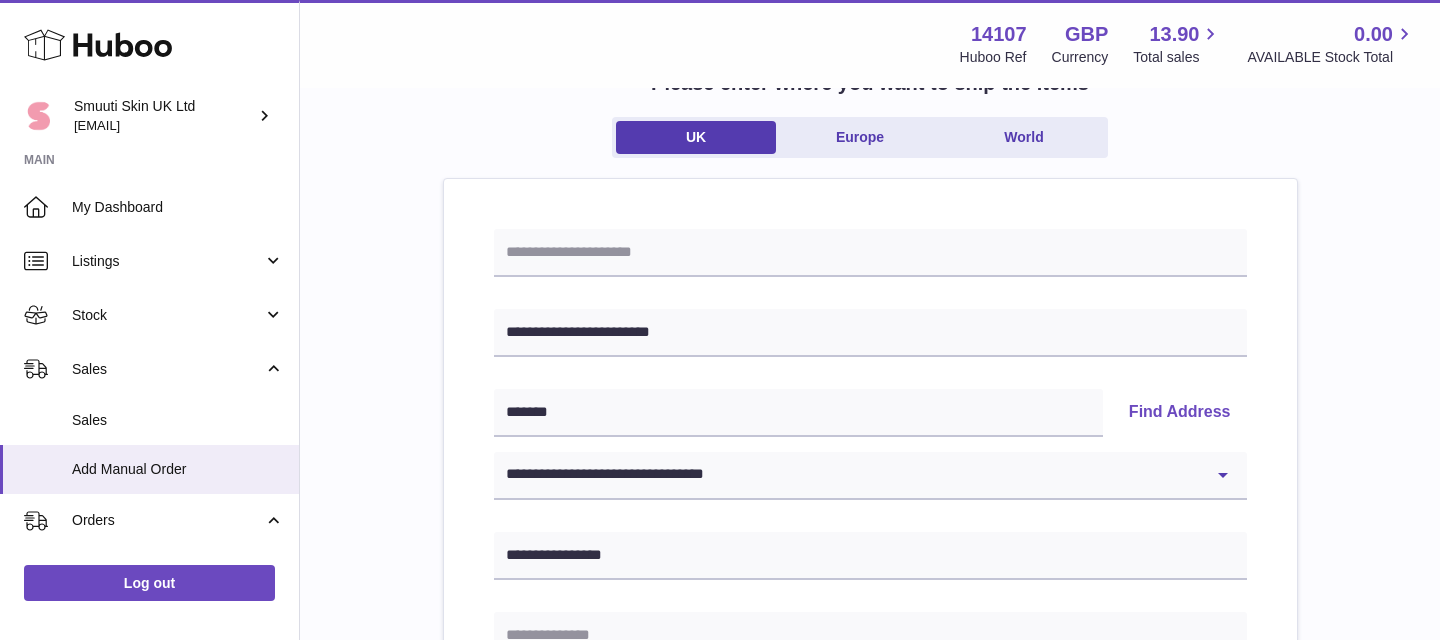scroll, scrollTop: 147, scrollLeft: 0, axis: vertical 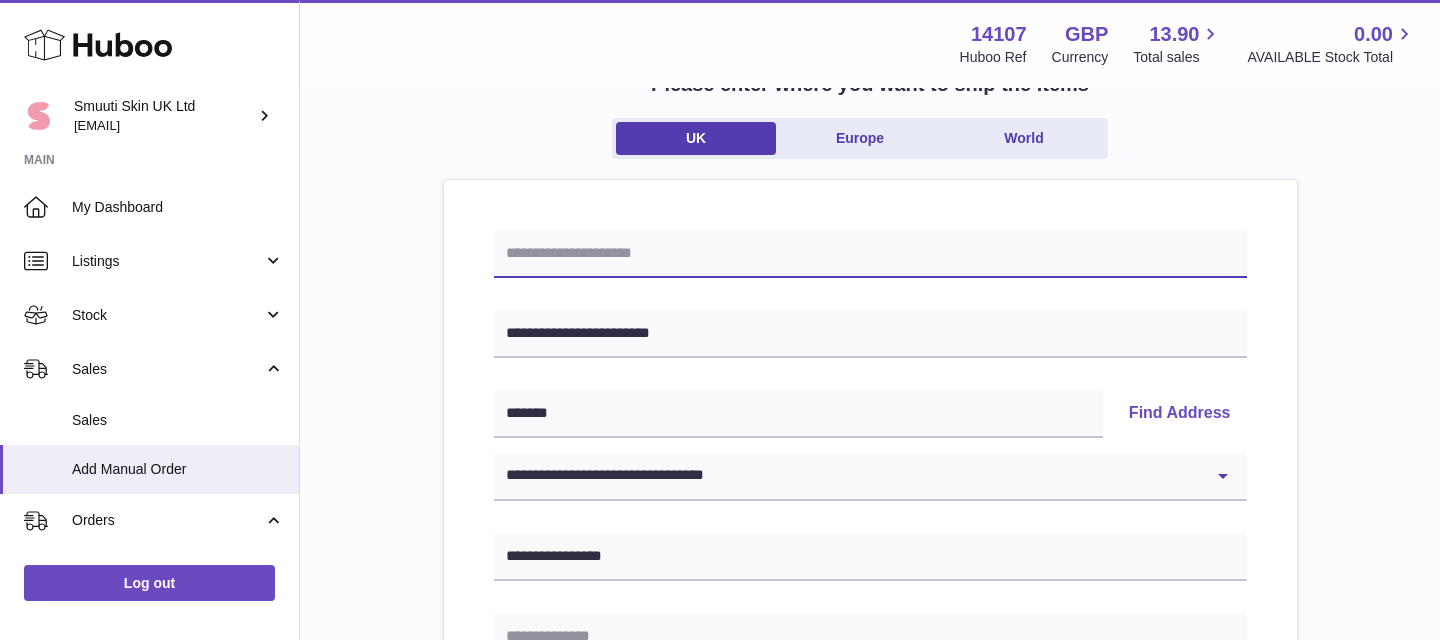 click at bounding box center [870, 254] 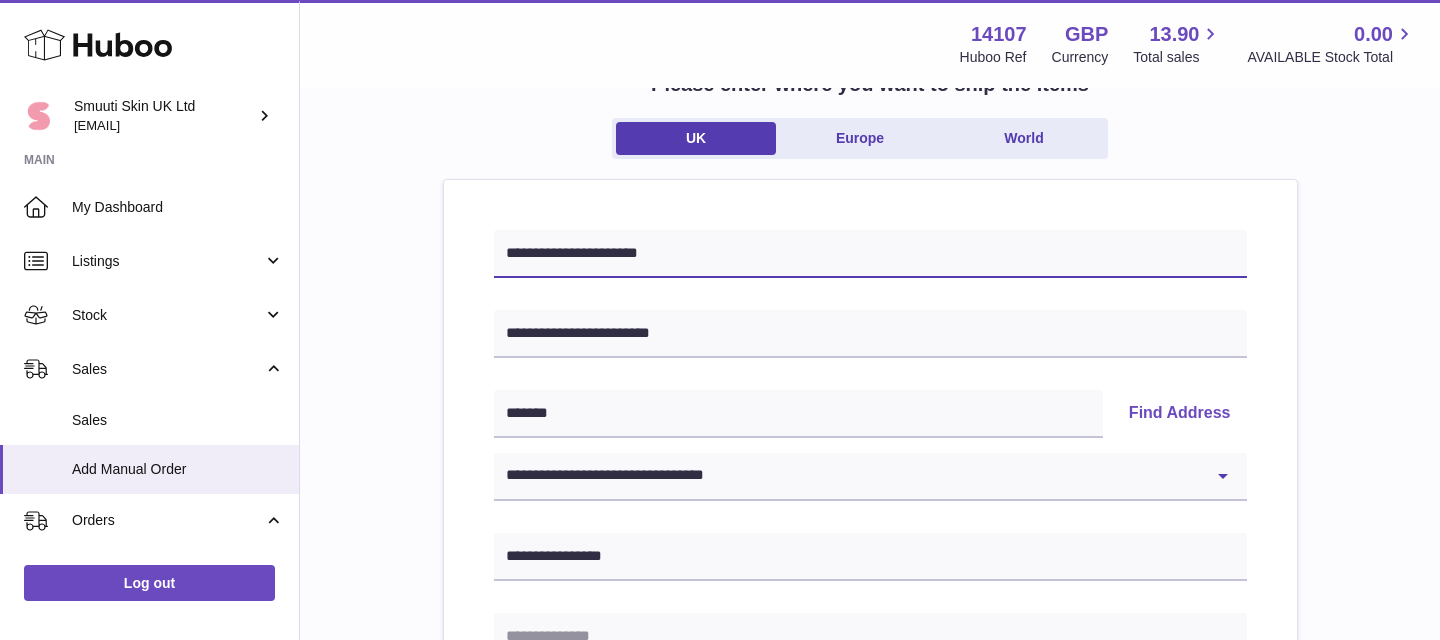 type on "**********" 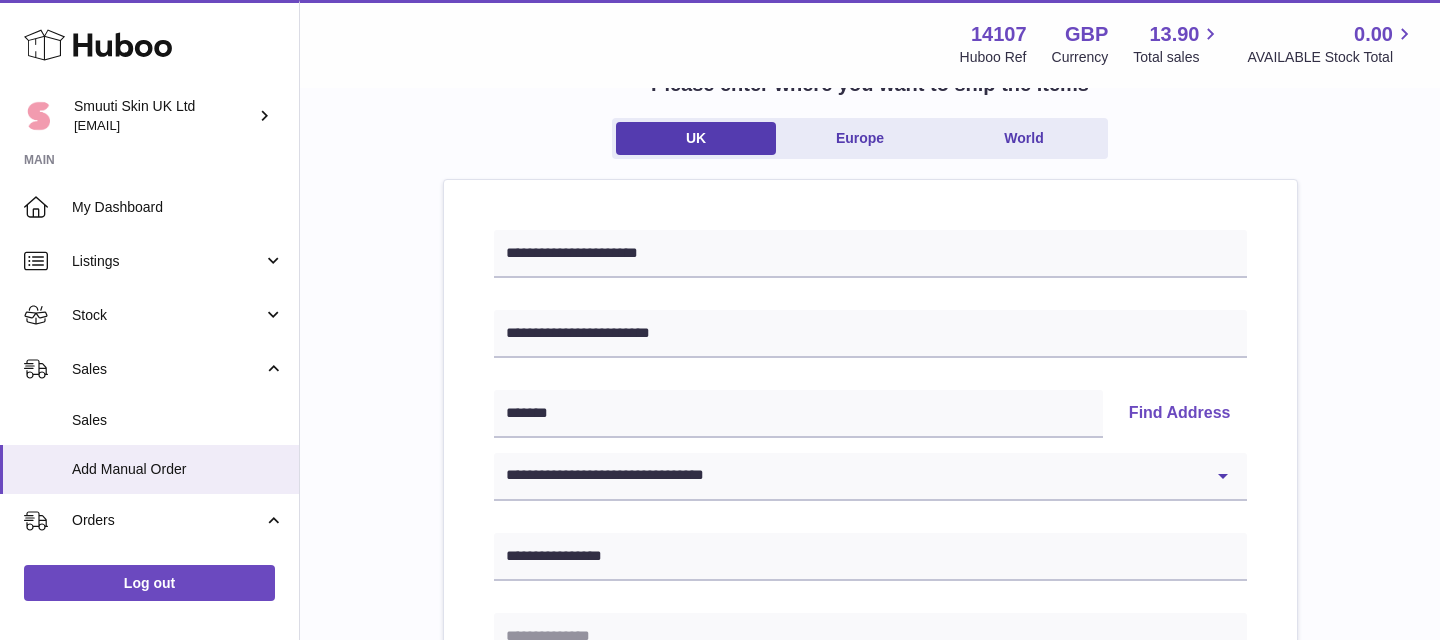 click on "**********" at bounding box center (870, 778) 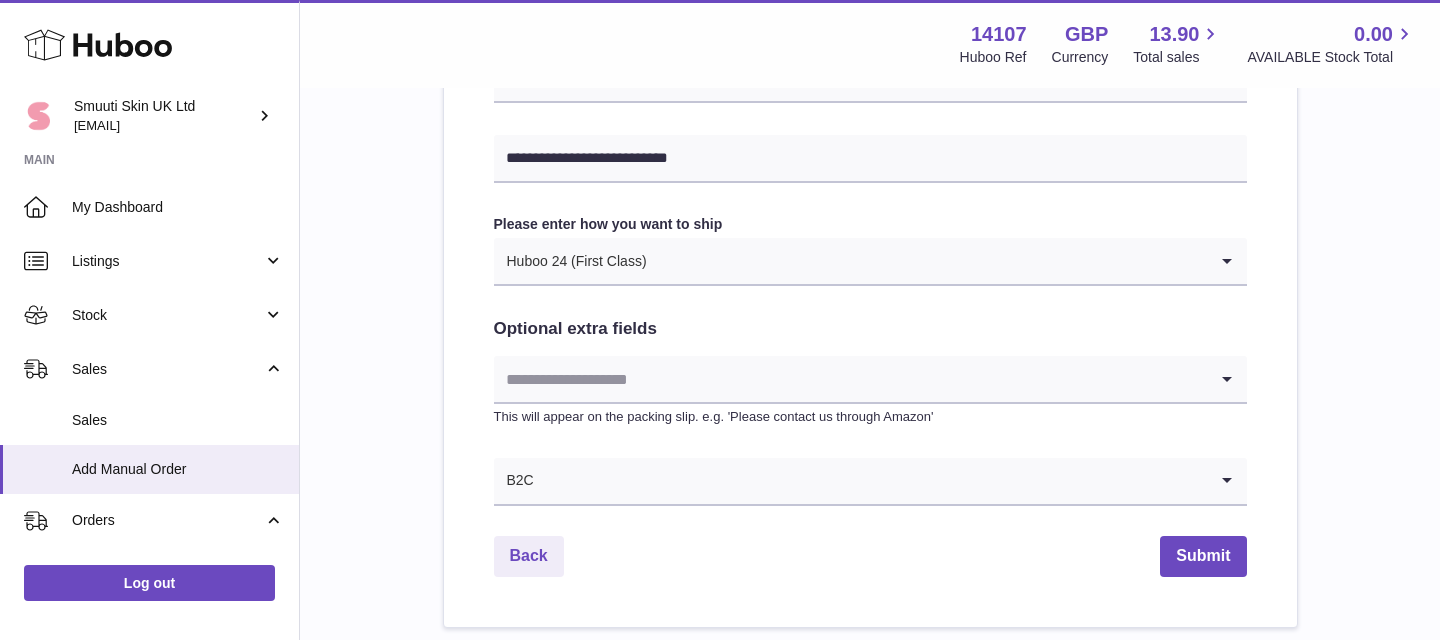 scroll, scrollTop: 1032, scrollLeft: 0, axis: vertical 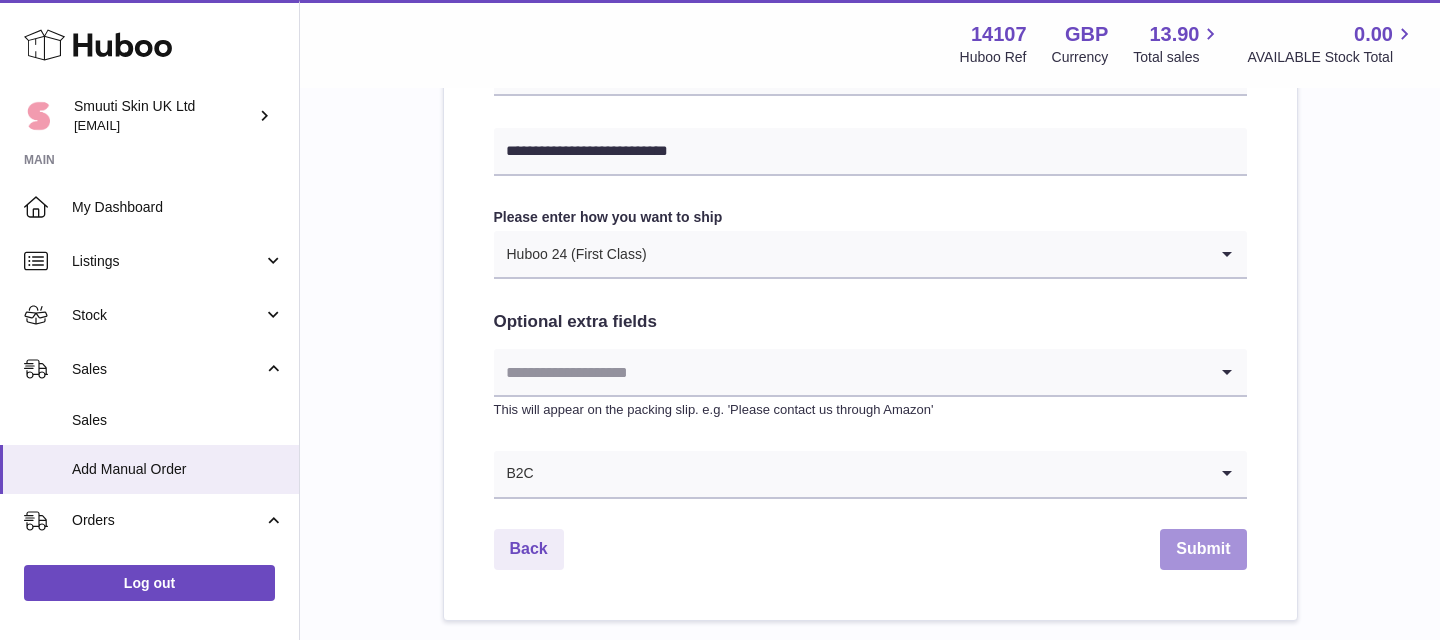 click on "Submit" at bounding box center [1203, 549] 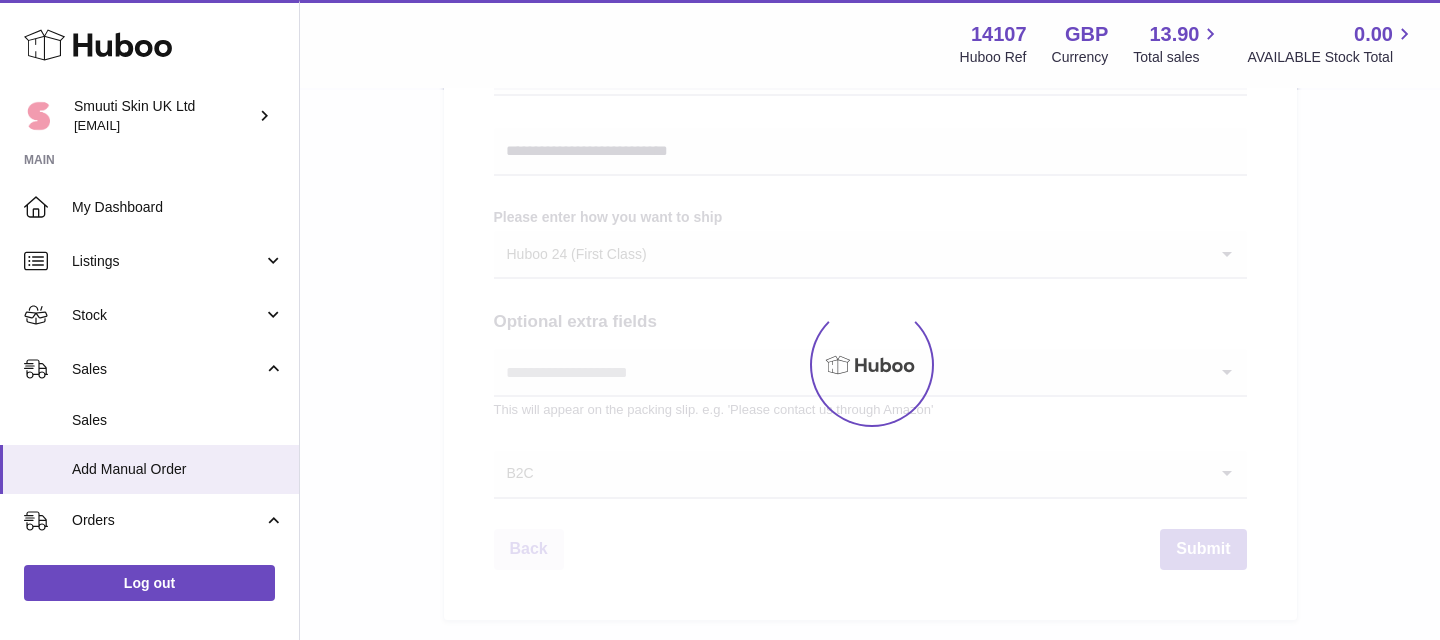 scroll, scrollTop: 0, scrollLeft: 0, axis: both 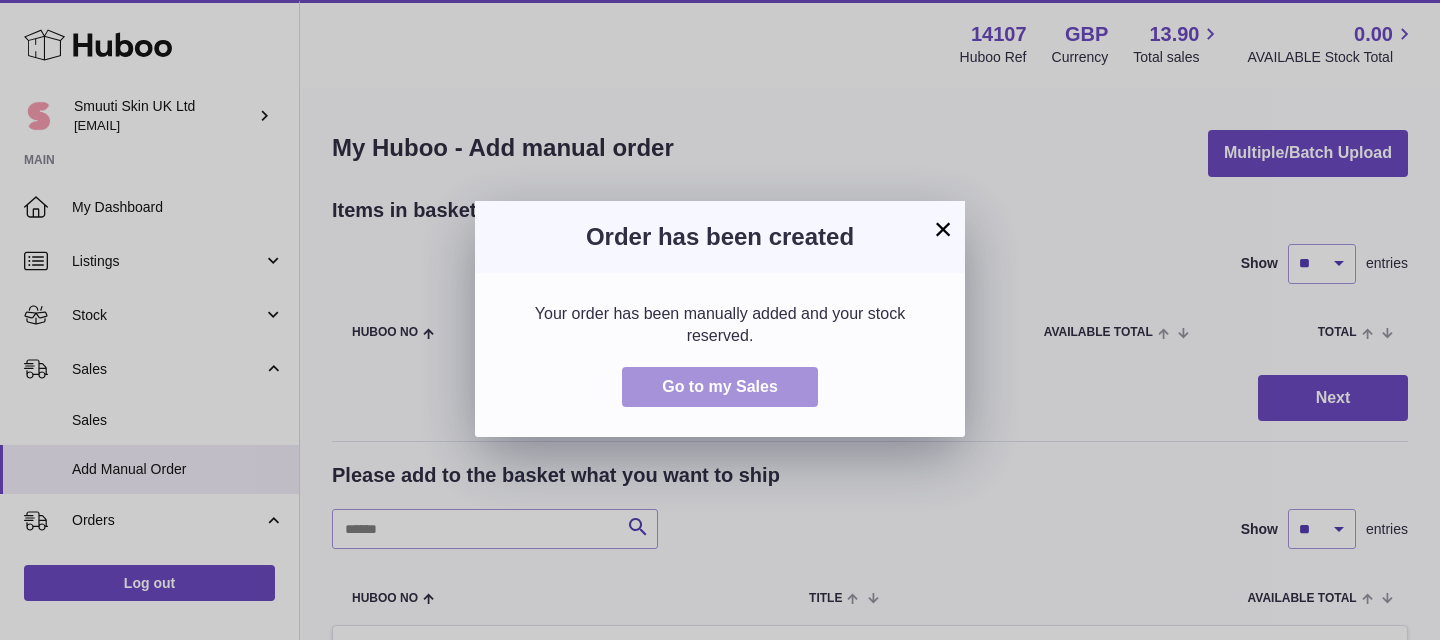click on "Go to my Sales" at bounding box center [720, 386] 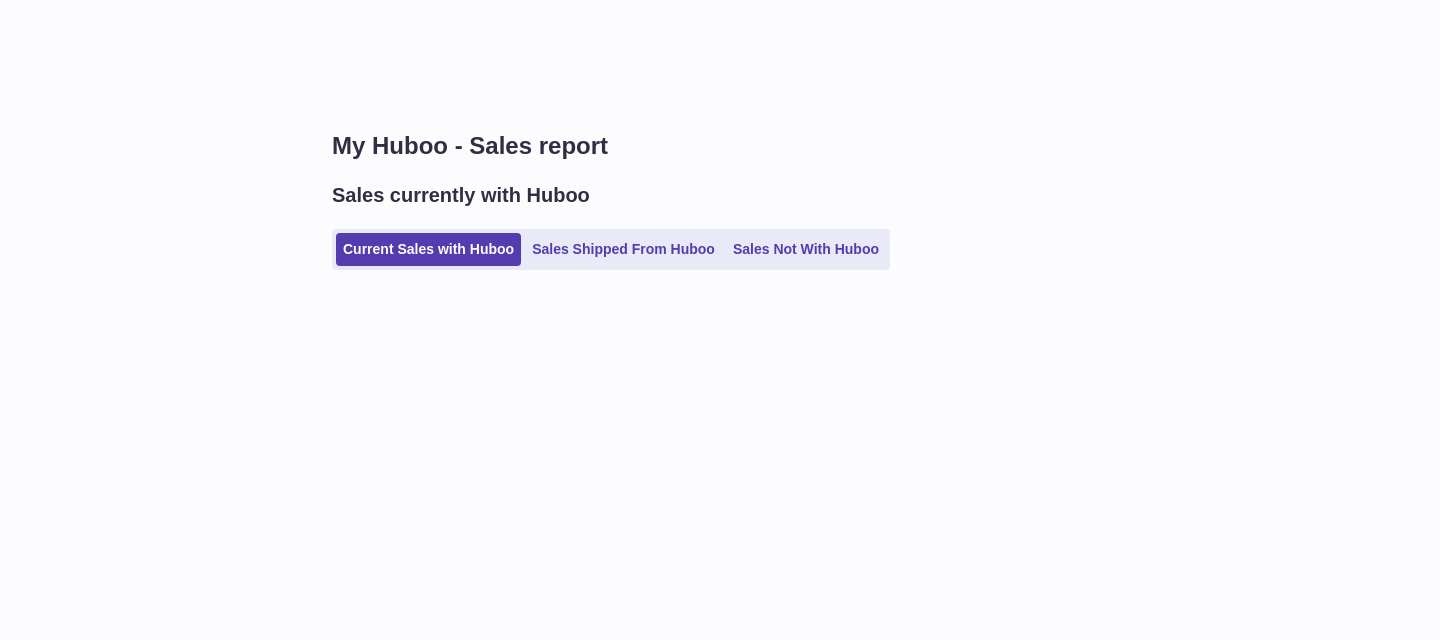 scroll, scrollTop: 0, scrollLeft: 0, axis: both 